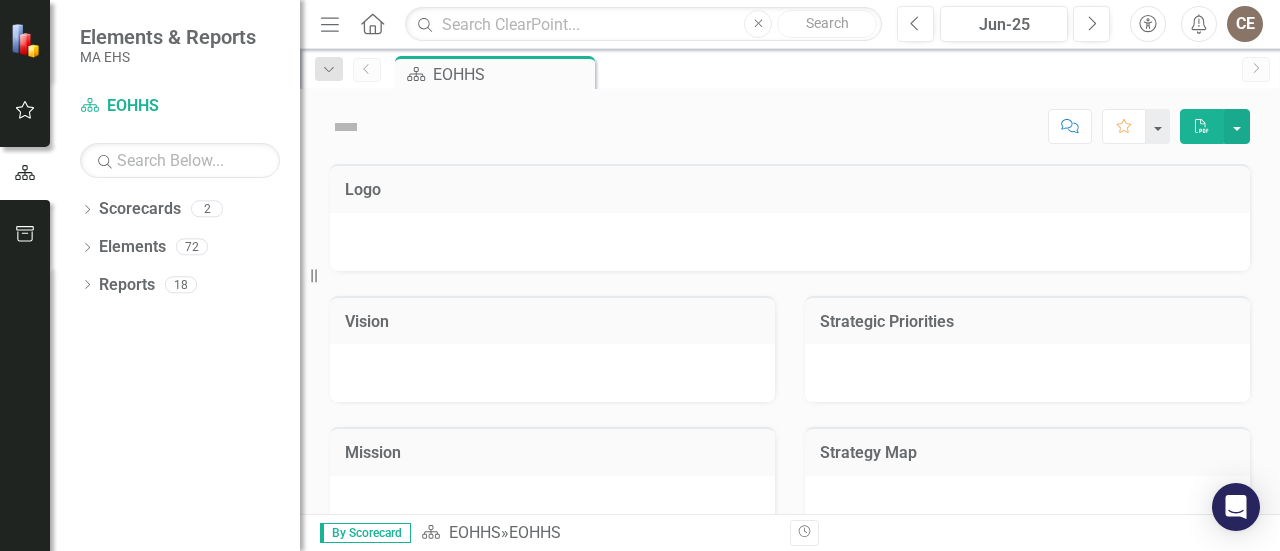 scroll, scrollTop: 0, scrollLeft: 0, axis: both 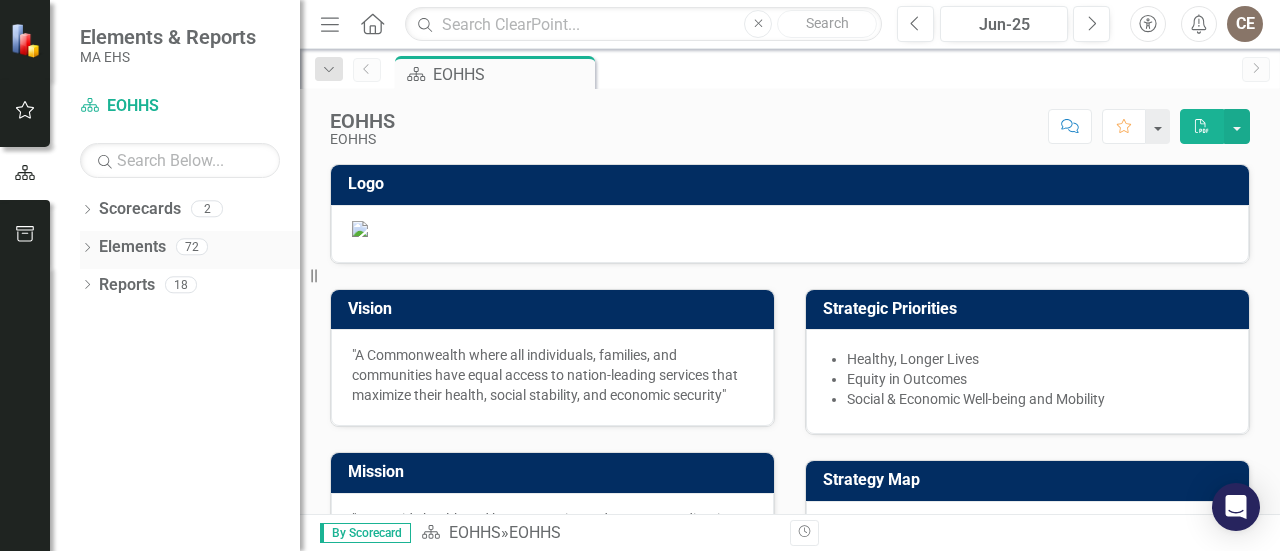 click on "Dropdown" 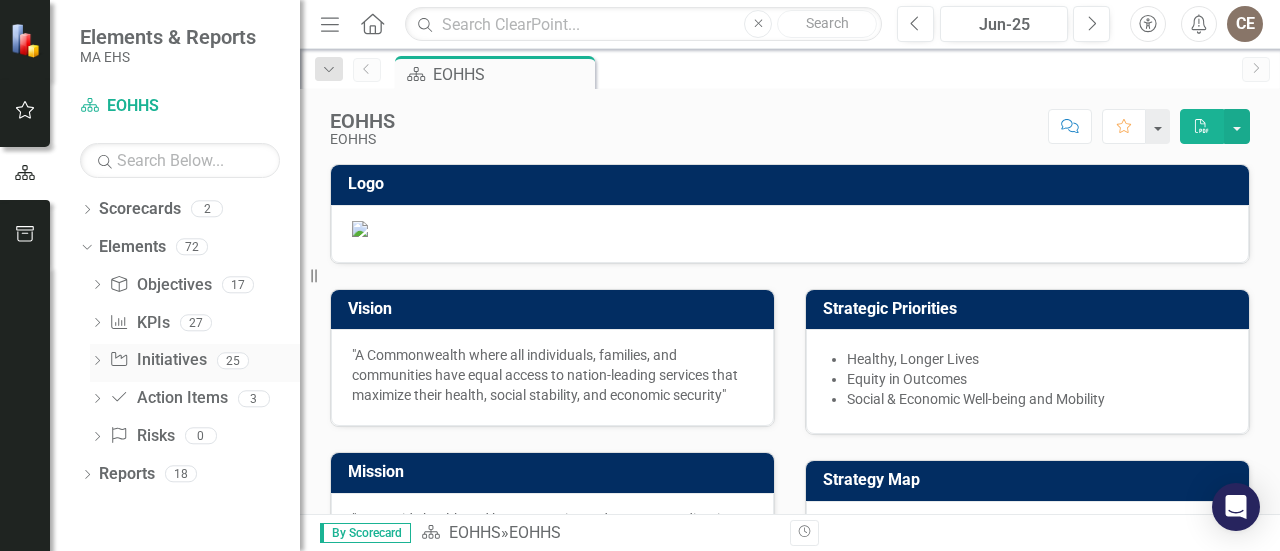 click on "Initiative Initiatives" at bounding box center [157, 360] 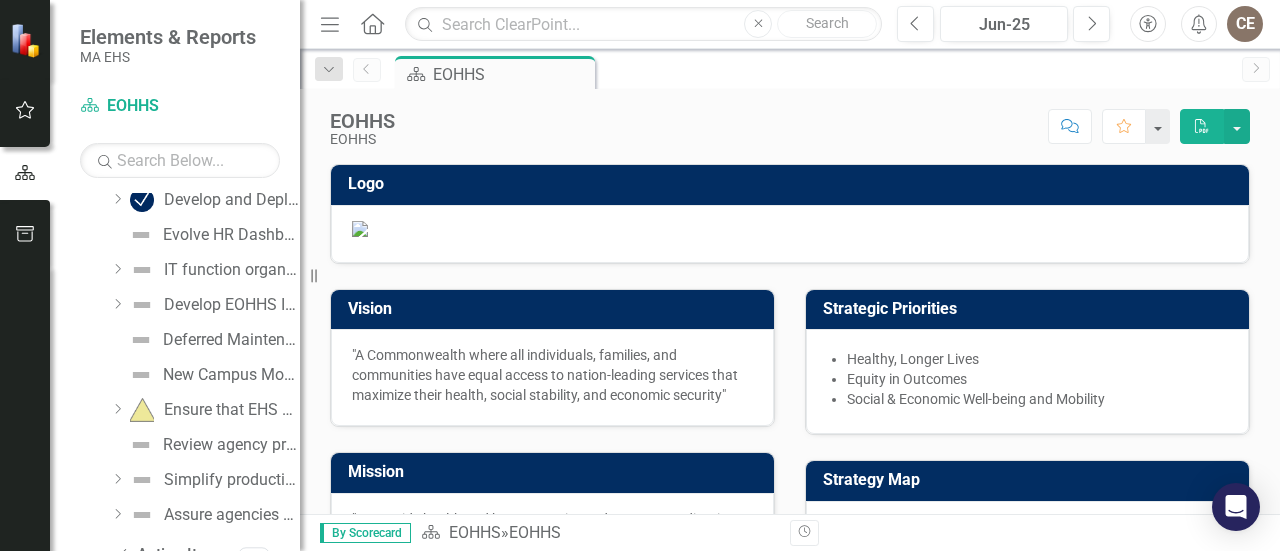 scroll, scrollTop: 618, scrollLeft: 0, axis: vertical 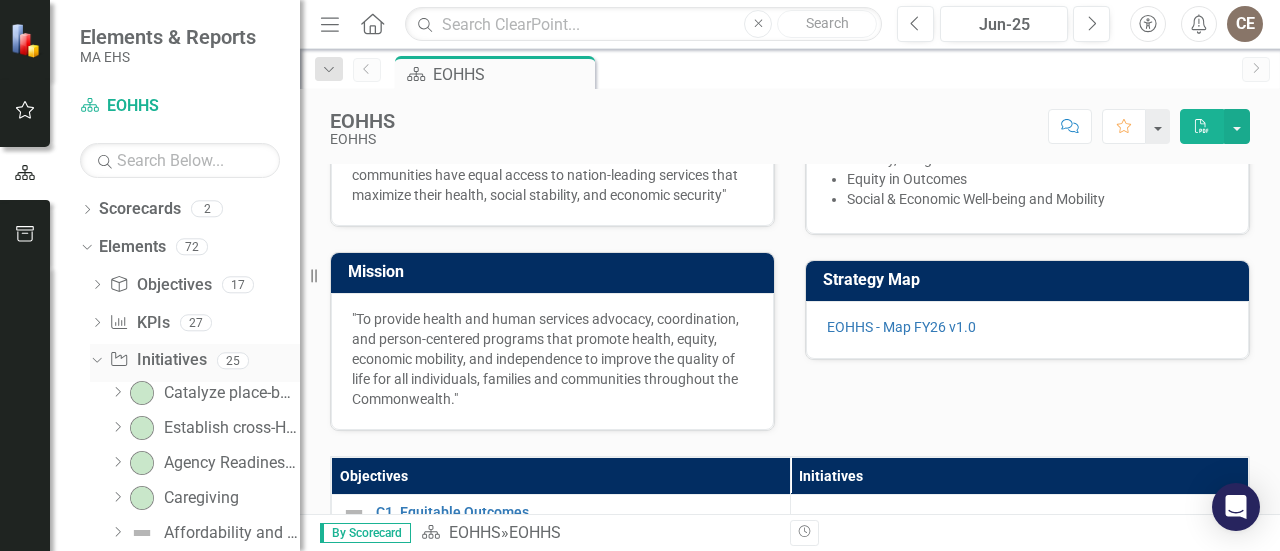 click on "Dropdown" 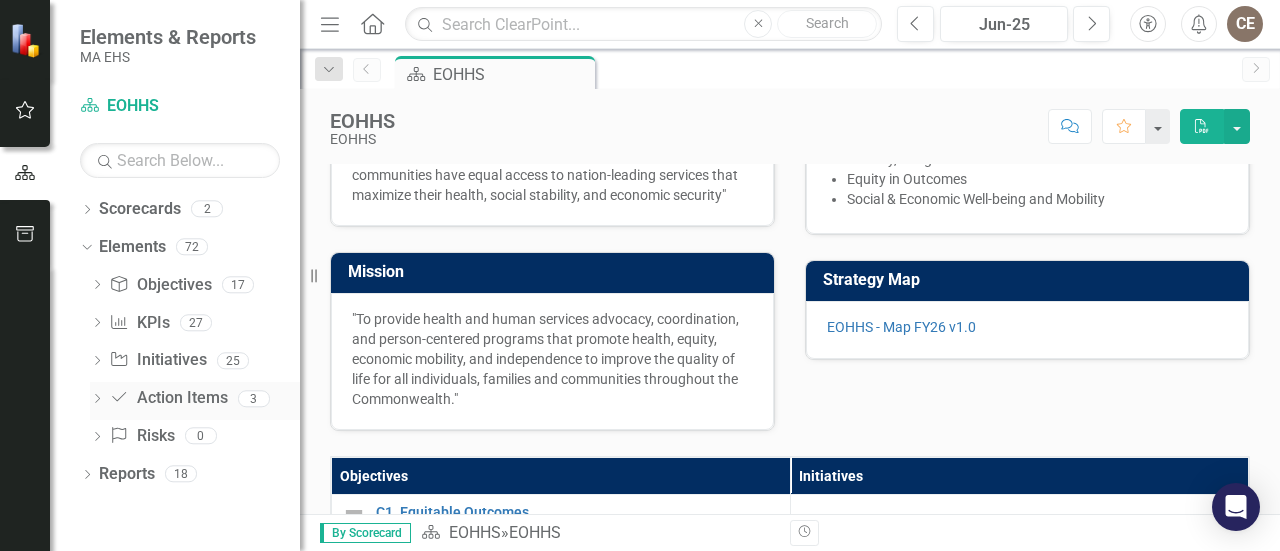 click on "Action Item Action Items" at bounding box center (168, 398) 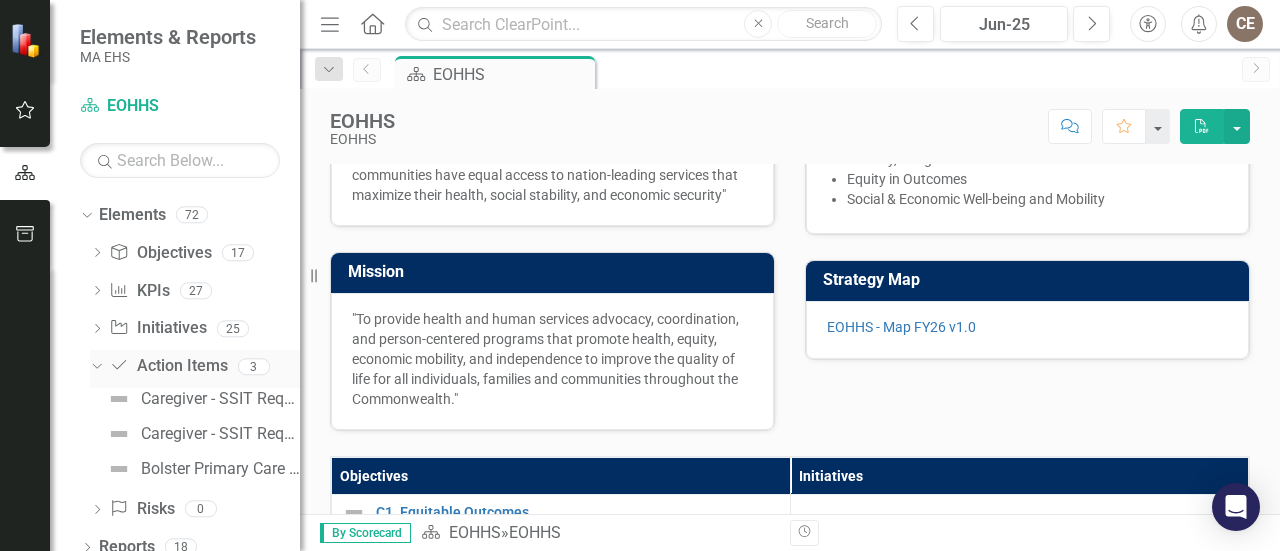 scroll, scrollTop: 48, scrollLeft: 0, axis: vertical 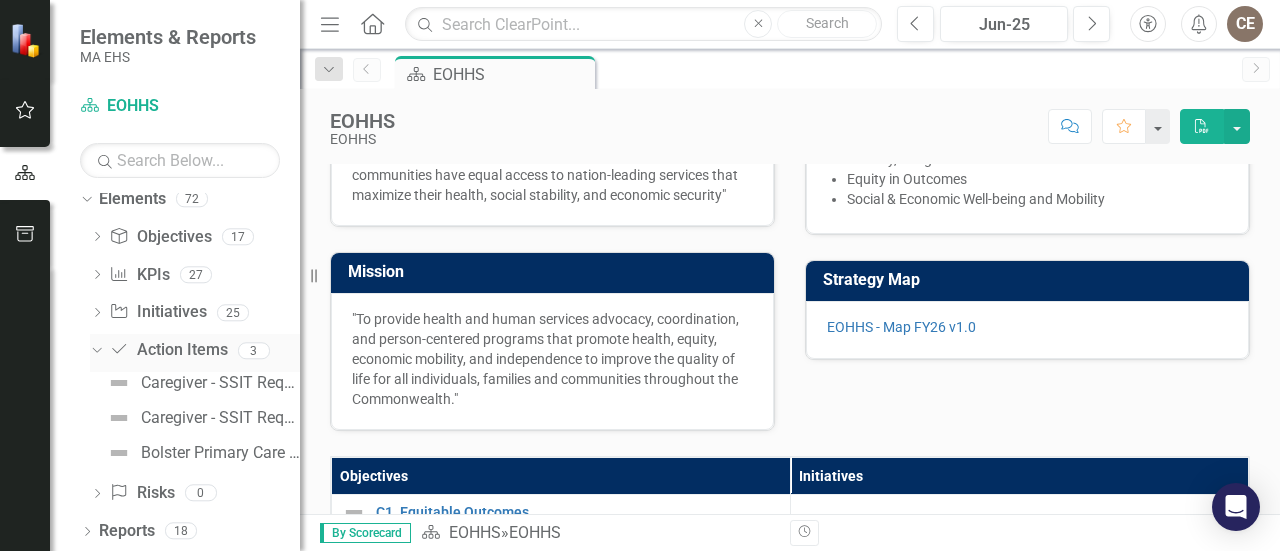 click on "Dropdown" 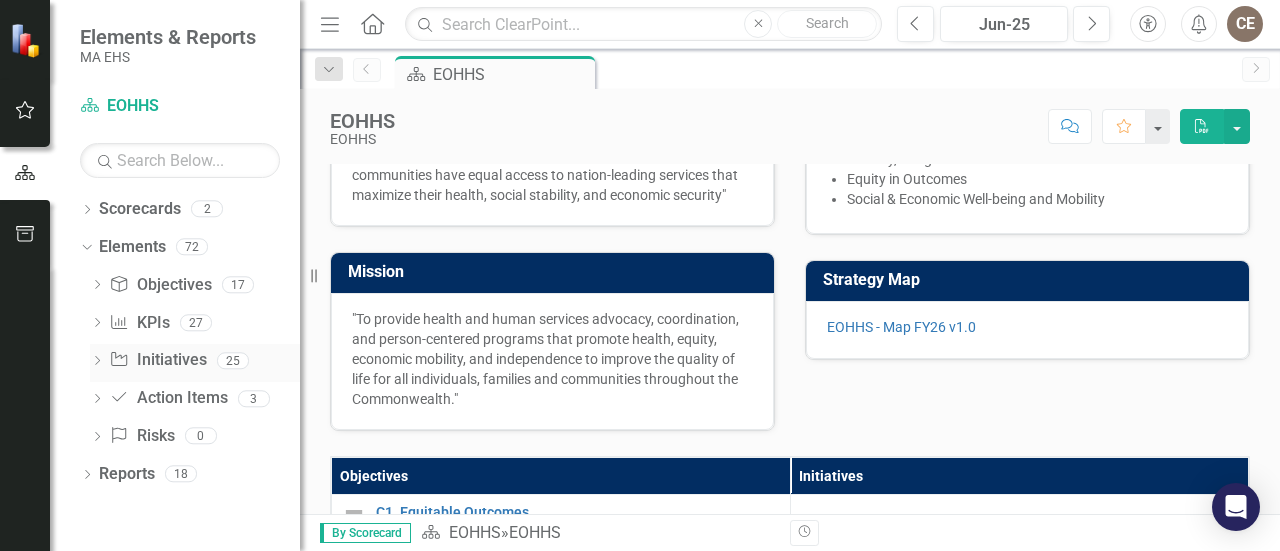 click on "Dropdown" 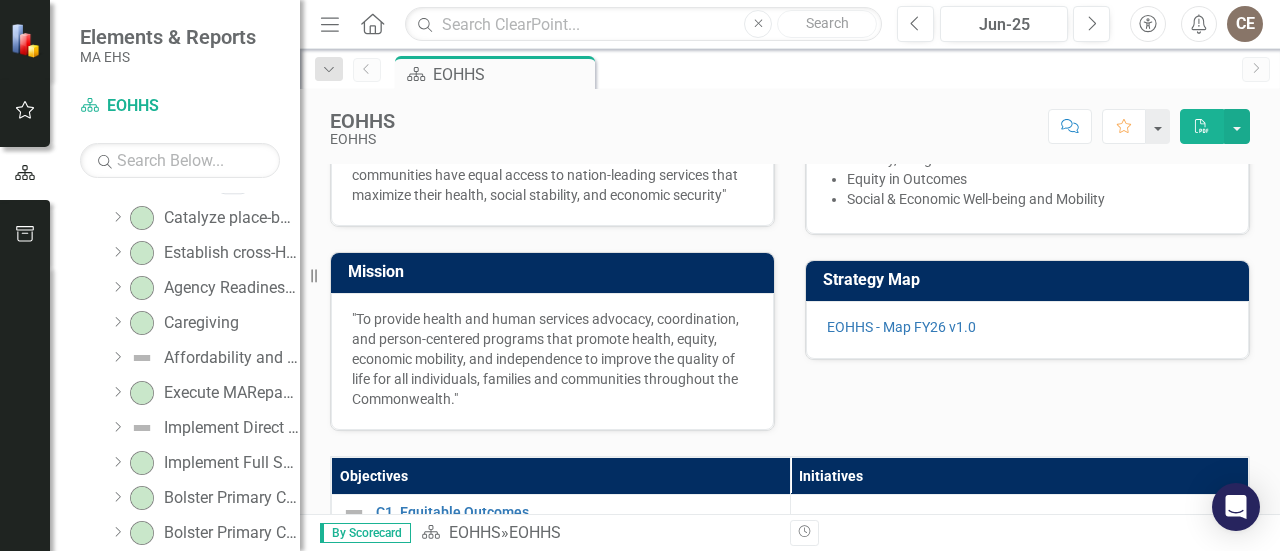 scroll, scrollTop: 184, scrollLeft: 0, axis: vertical 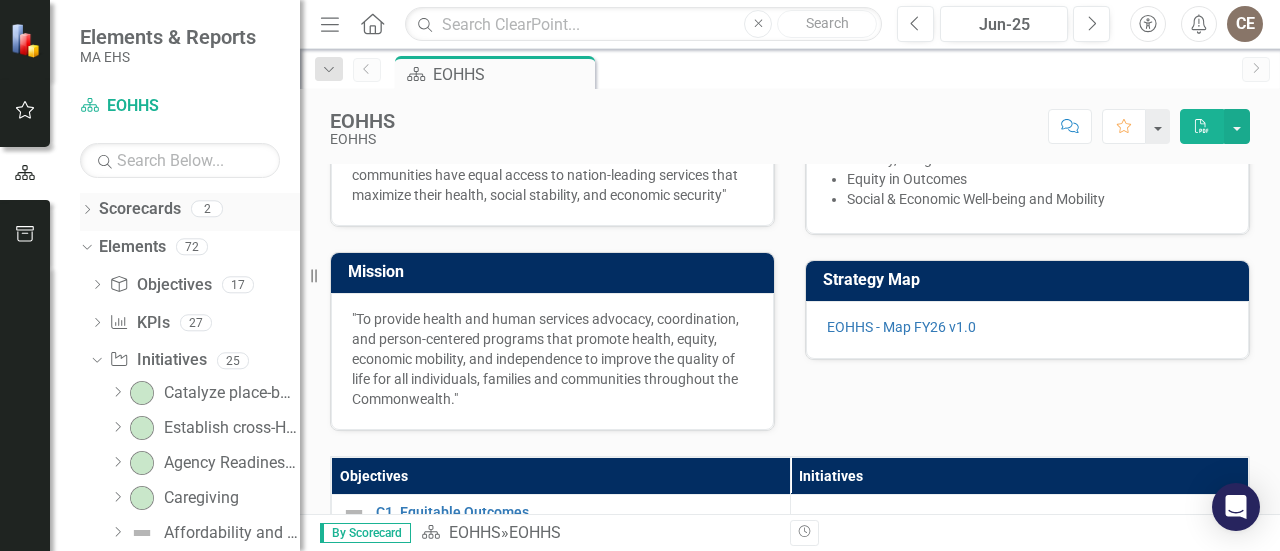 click on "Dropdown" 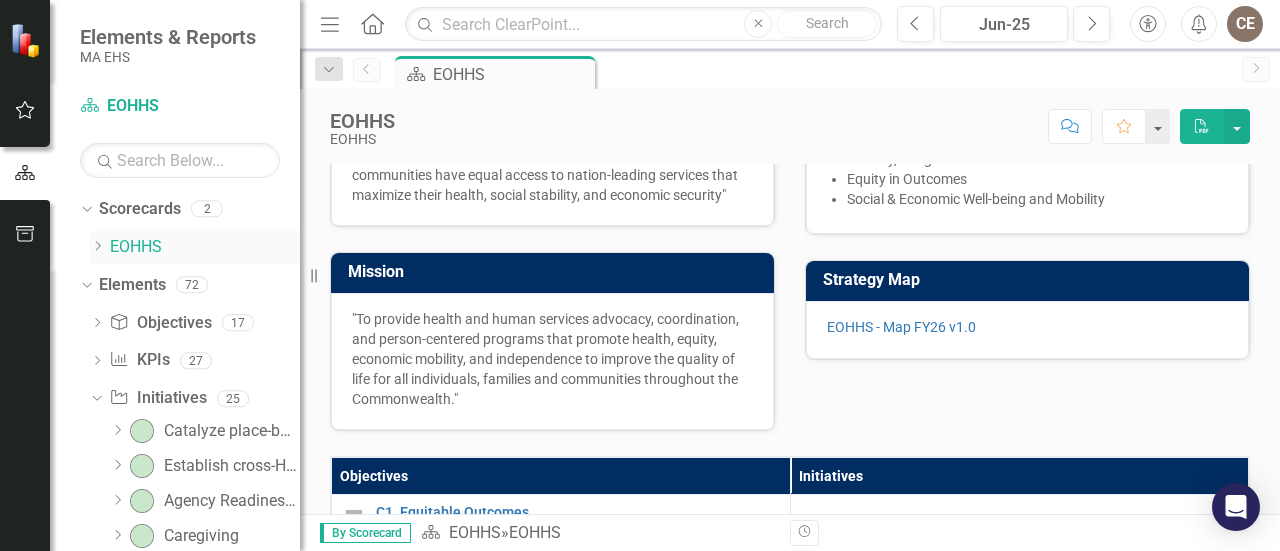 click on "Dropdown" 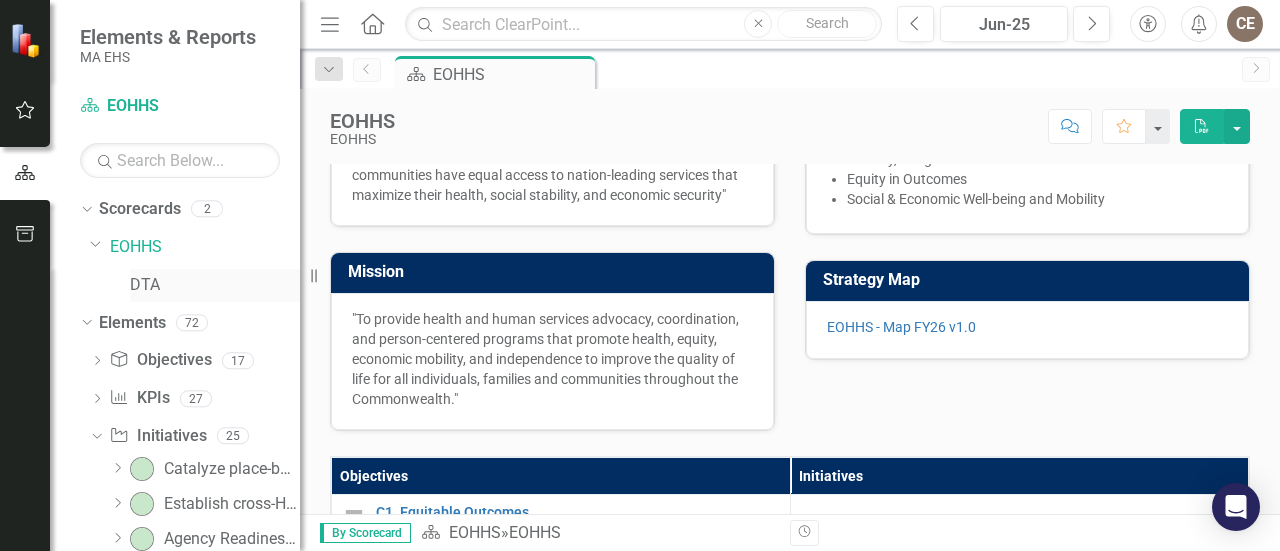 click on "DTA" at bounding box center (215, 285) 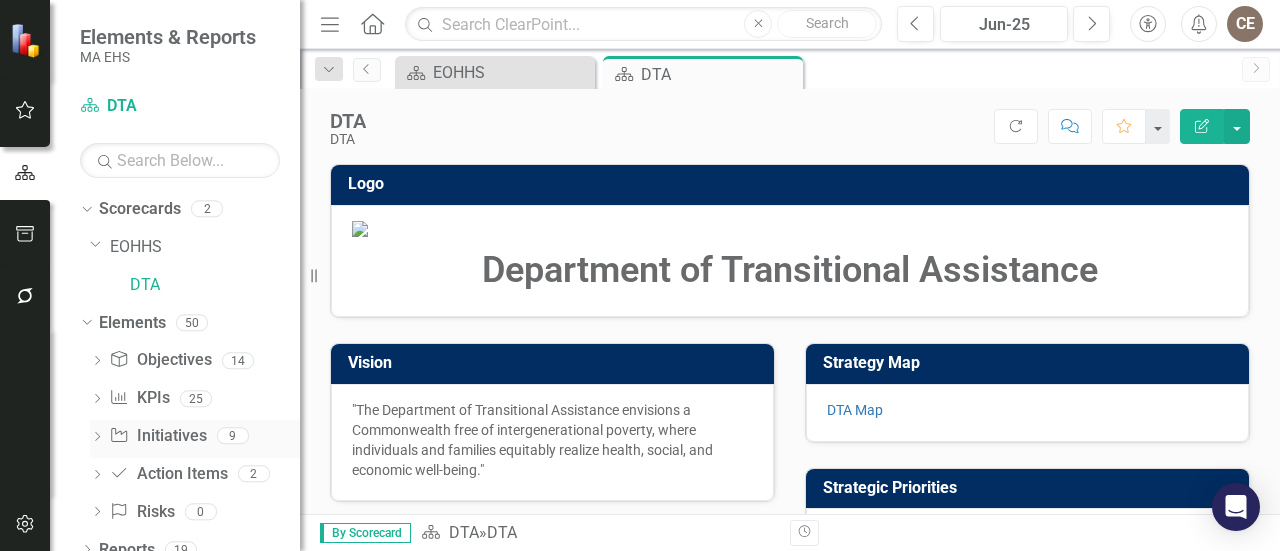 click on "Initiative Initiatives" at bounding box center [157, 436] 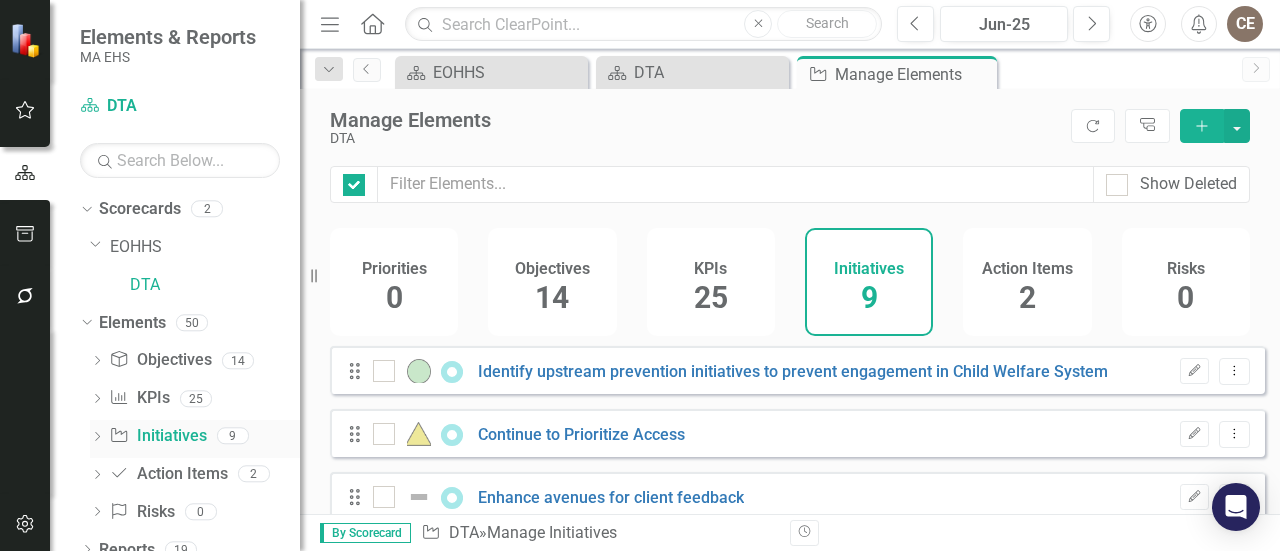 checkbox on "false" 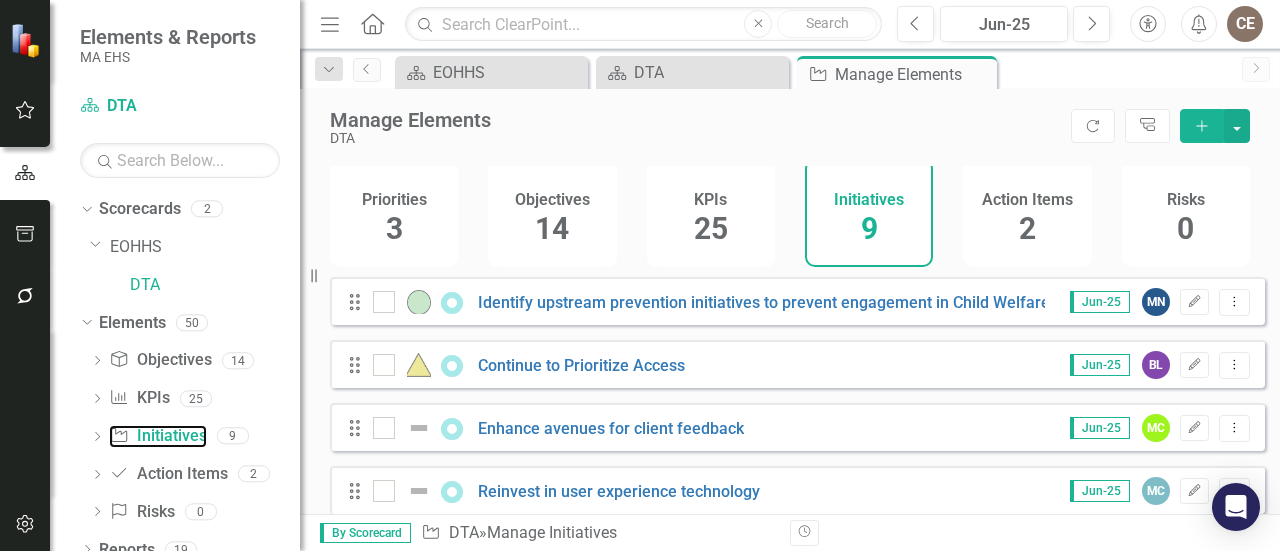 scroll, scrollTop: 100, scrollLeft: 0, axis: vertical 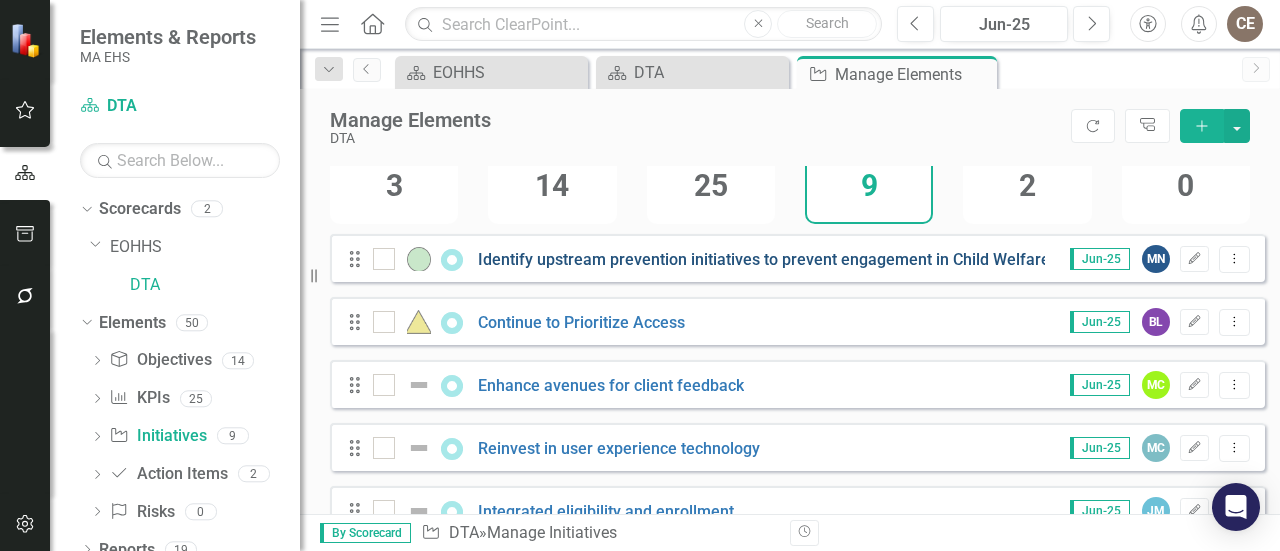 click on "Identify upstream prevention initiatives to prevent engagement in Child Welfare System" at bounding box center [793, 259] 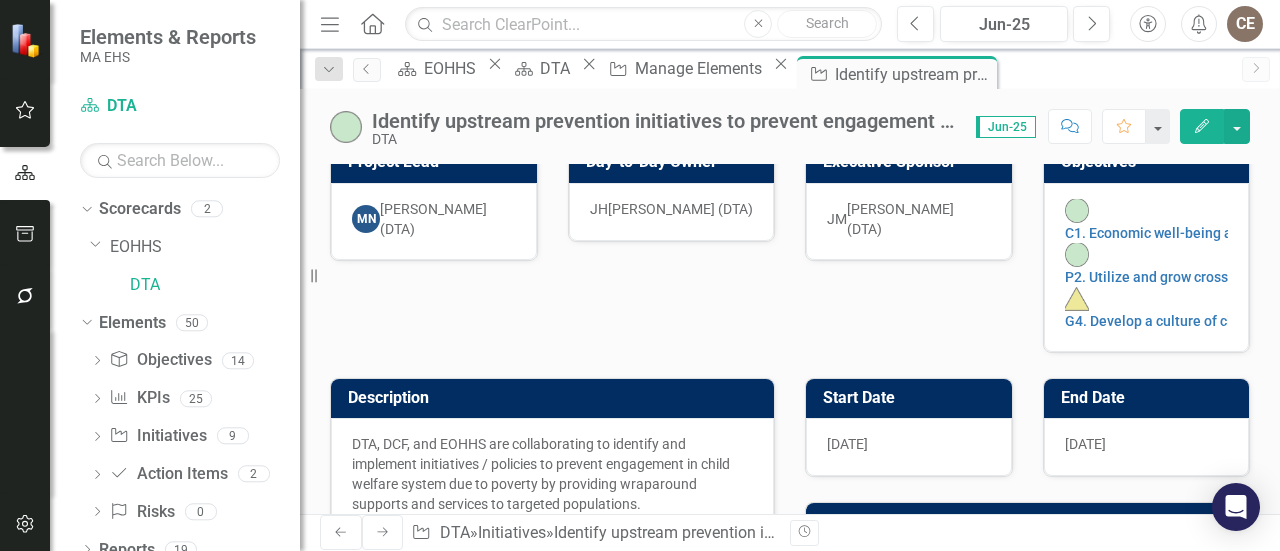 scroll, scrollTop: 0, scrollLeft: 0, axis: both 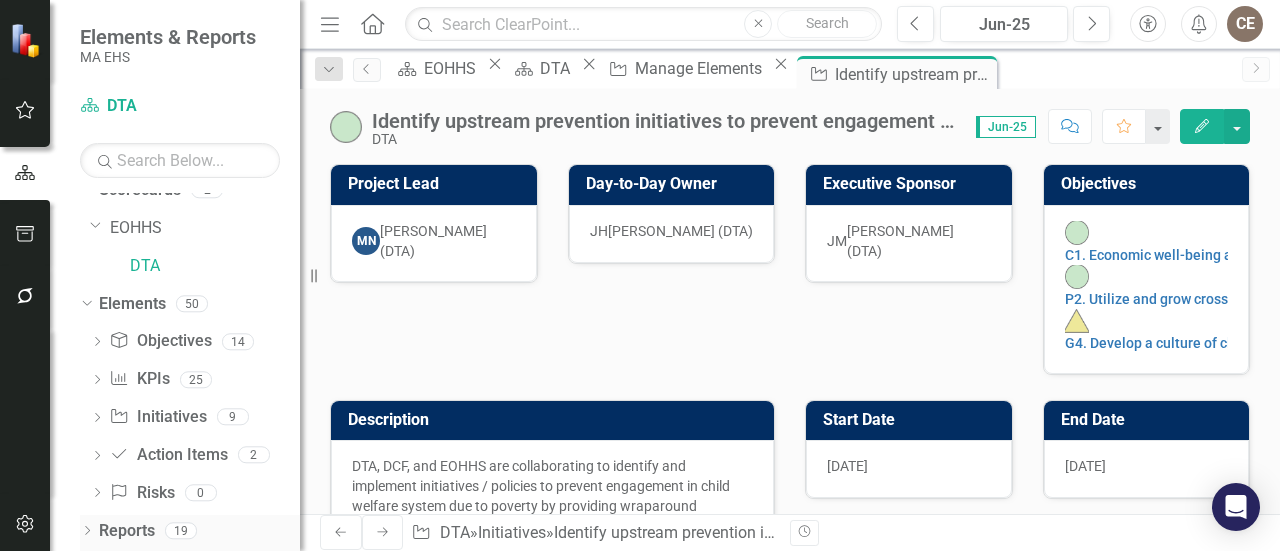 click on "Dropdown" 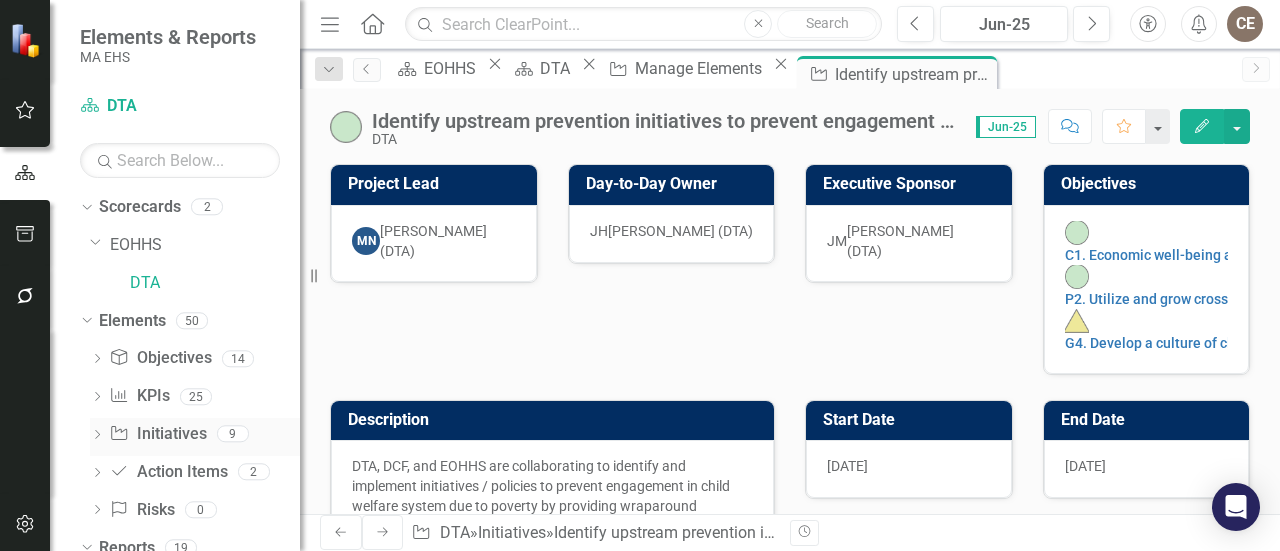 scroll, scrollTop: 0, scrollLeft: 0, axis: both 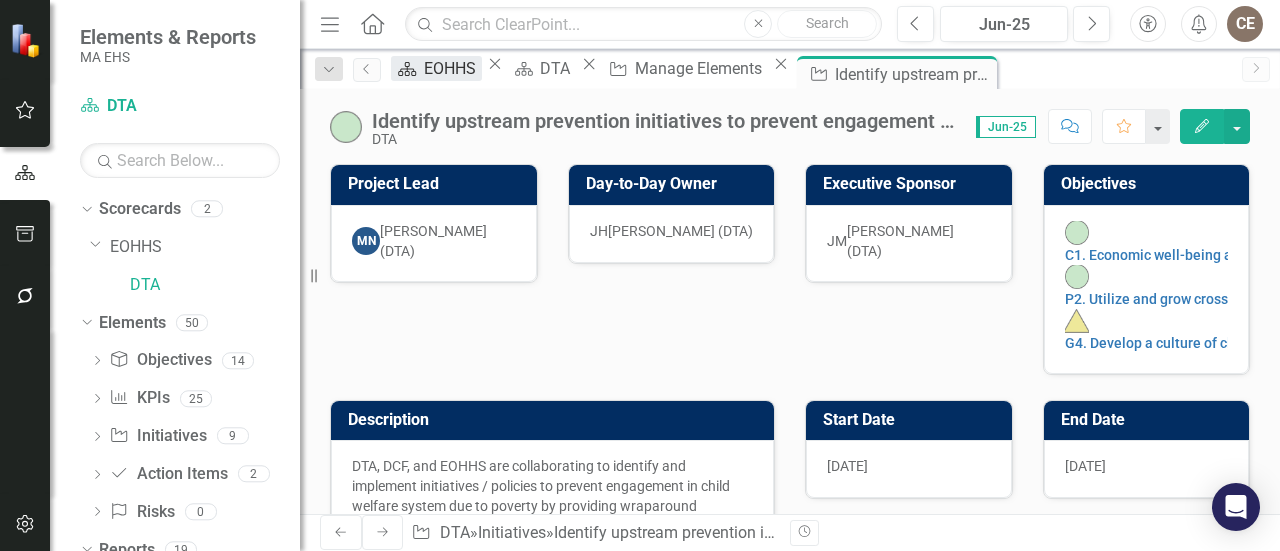 click on "EOHHS" at bounding box center [453, 68] 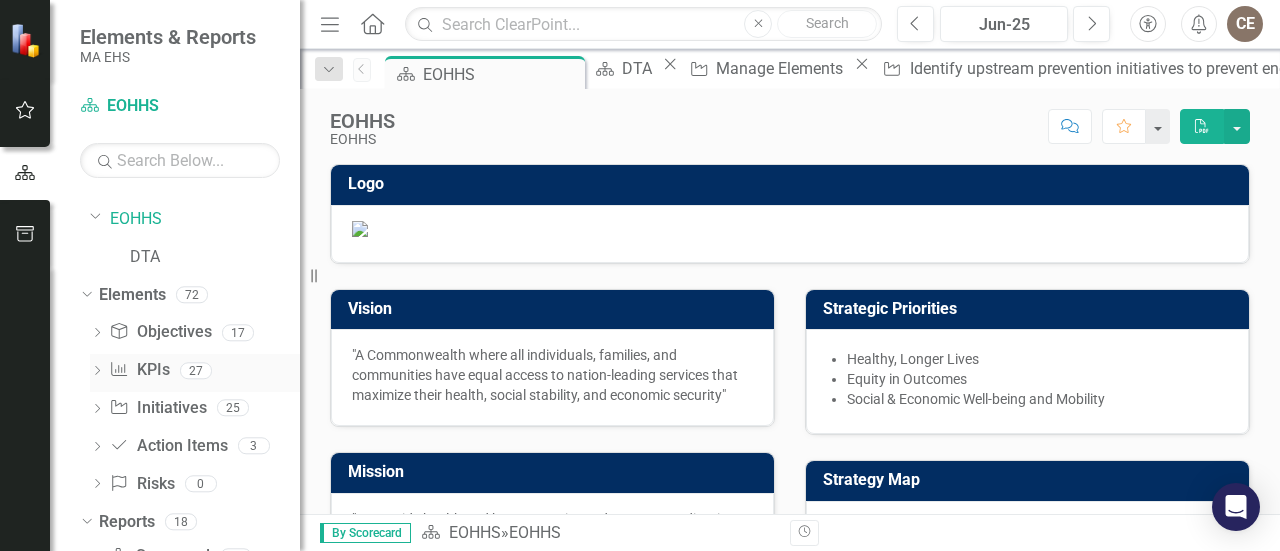 scroll, scrollTop: 0, scrollLeft: 0, axis: both 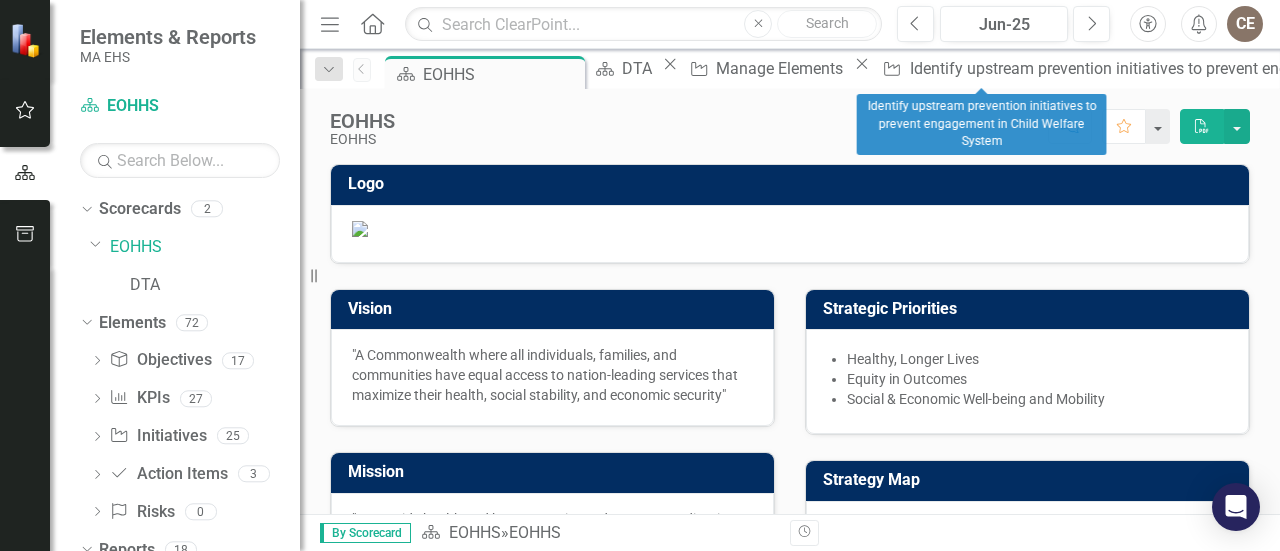 click on "Close" 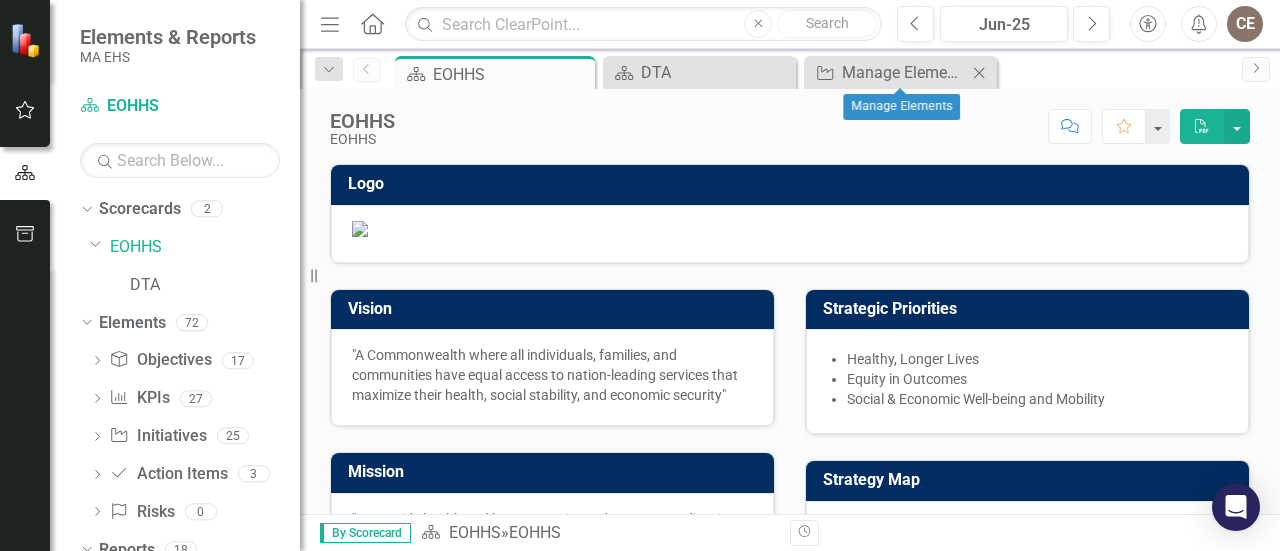 click on "Close" 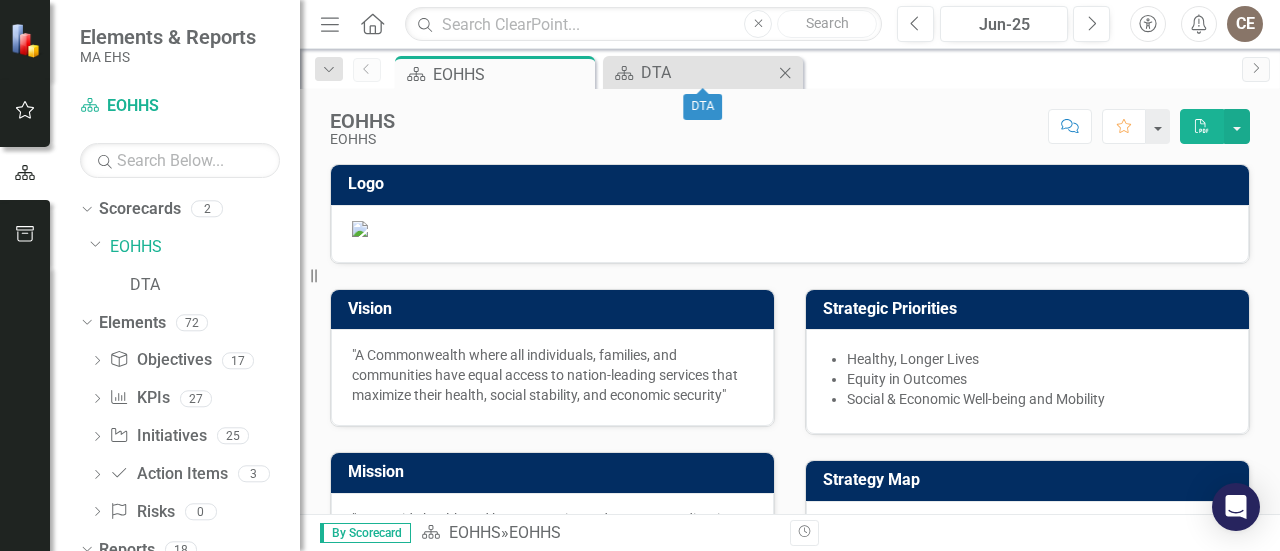 click on "Close" 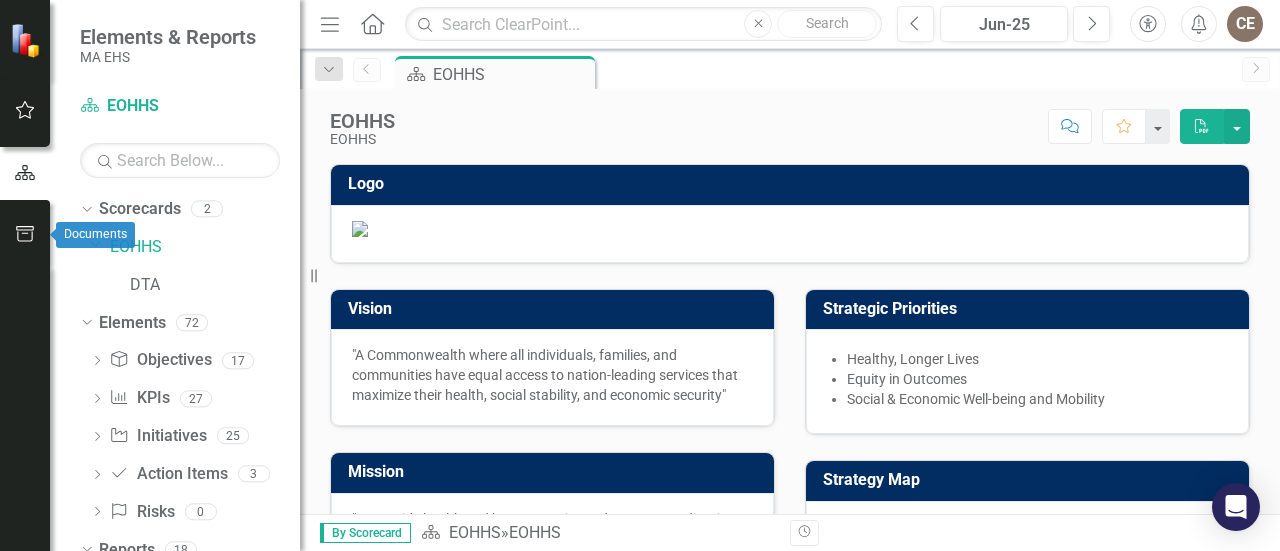 click 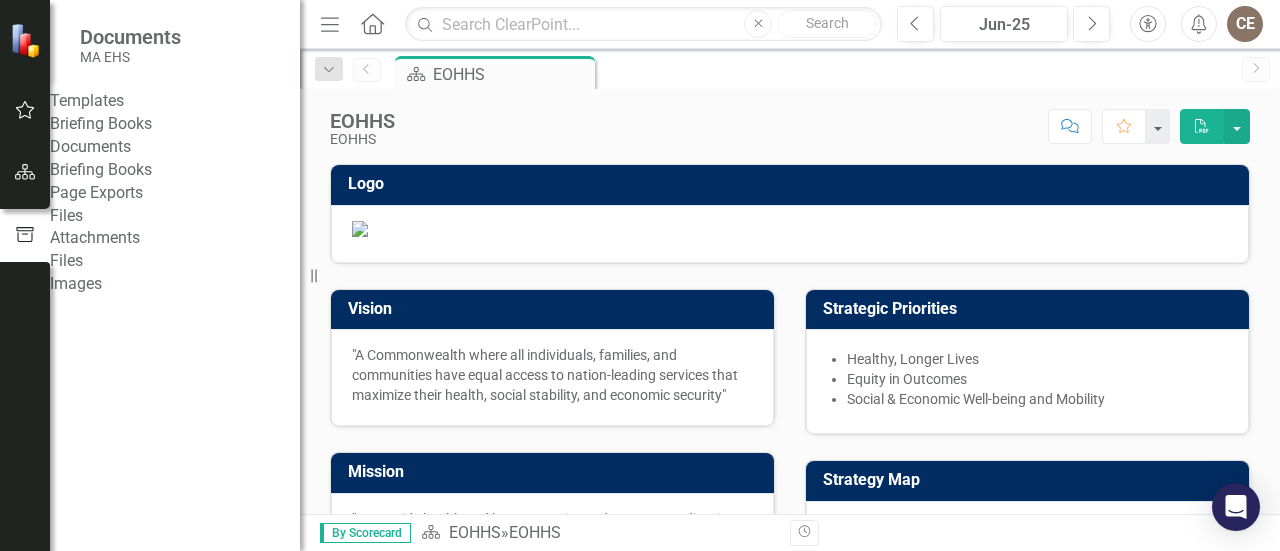 click on "Briefing Books" at bounding box center [175, 124] 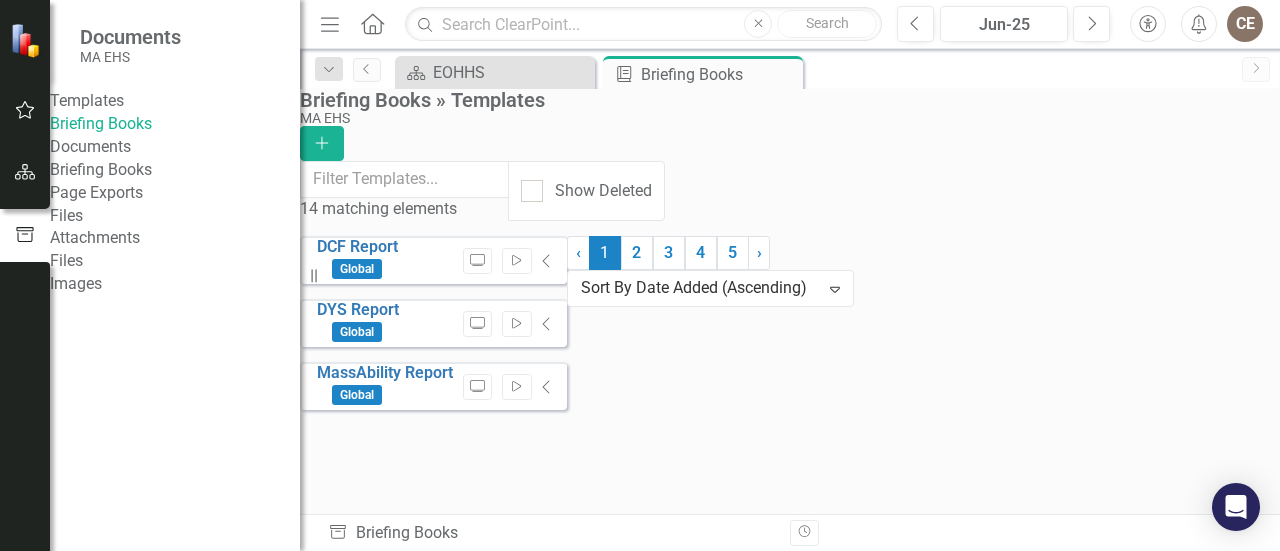 click on "Briefing Books" at bounding box center [175, 124] 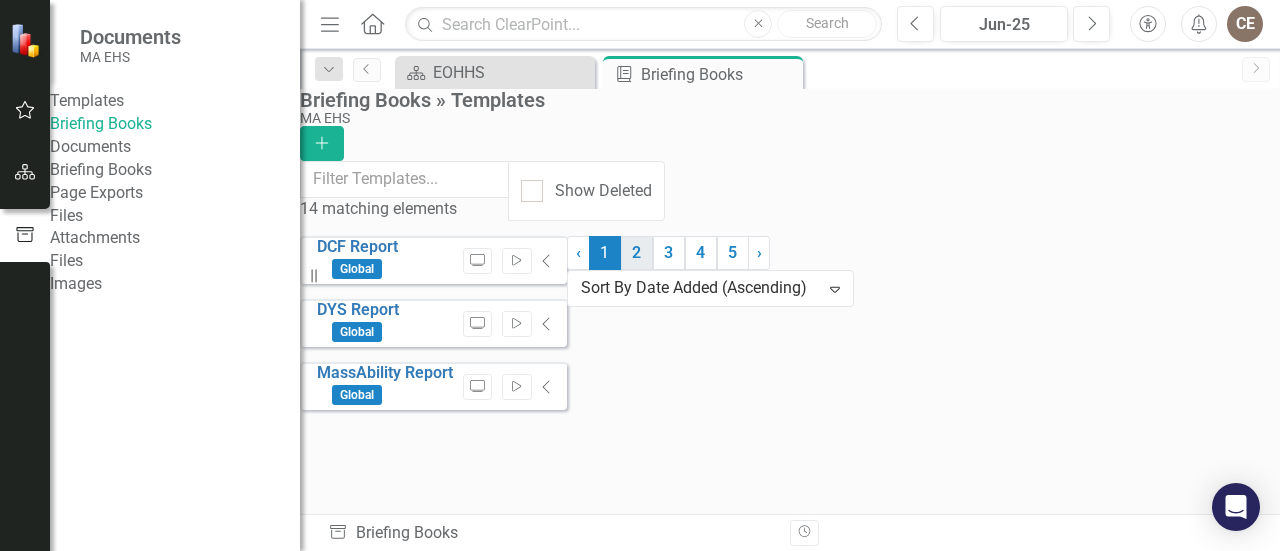 click on "2" at bounding box center [637, 253] 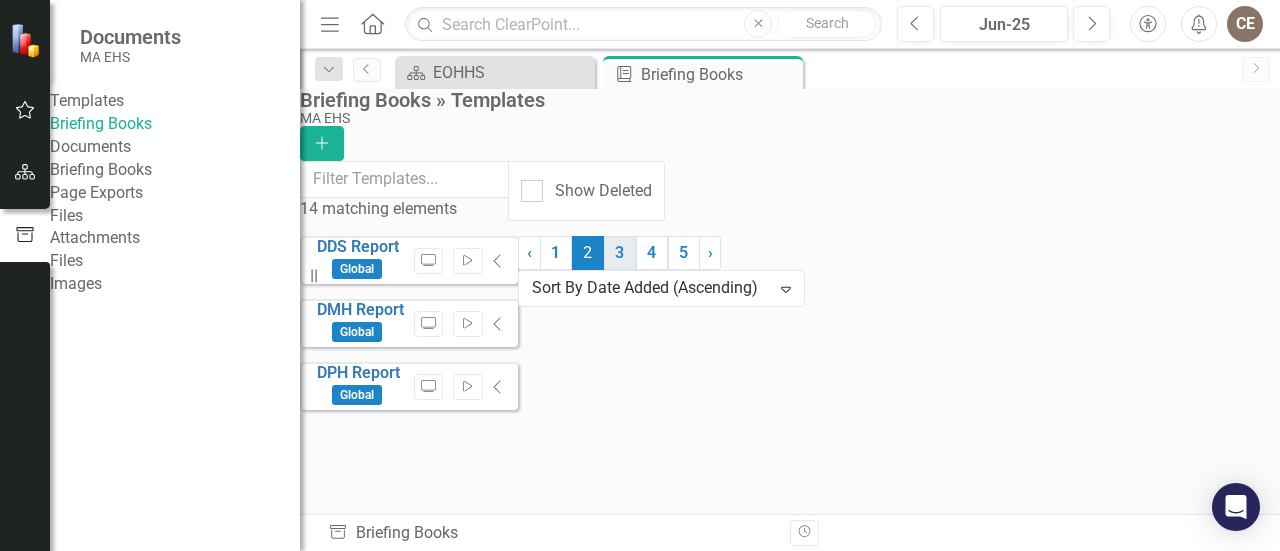 click on "3" at bounding box center [620, 253] 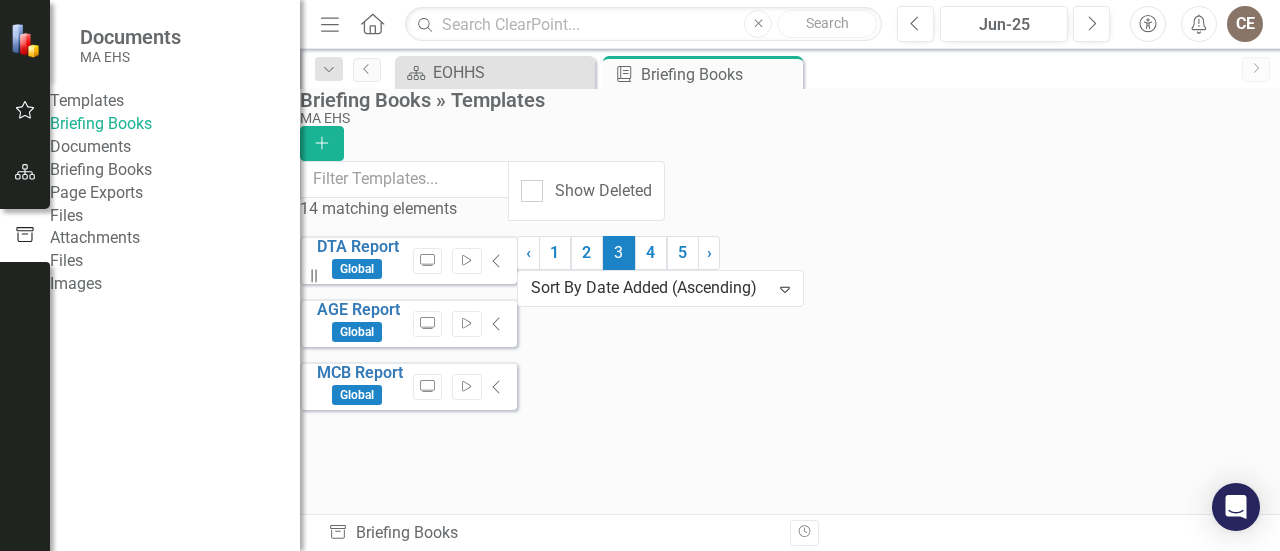 click on "Briefing Books" at bounding box center [175, 170] 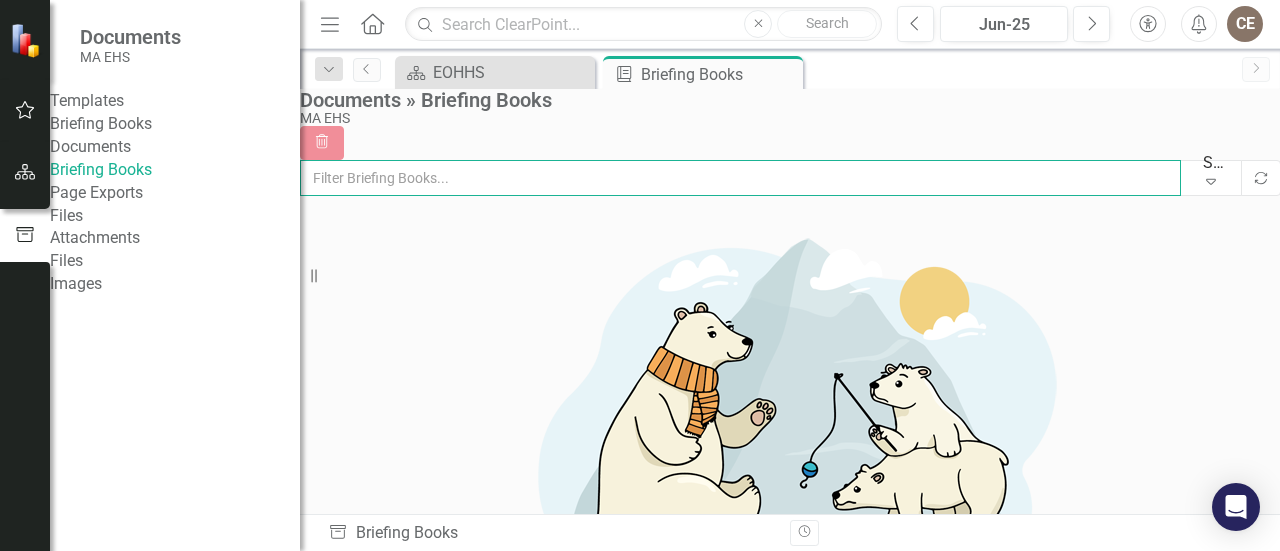 click at bounding box center (740, 178) 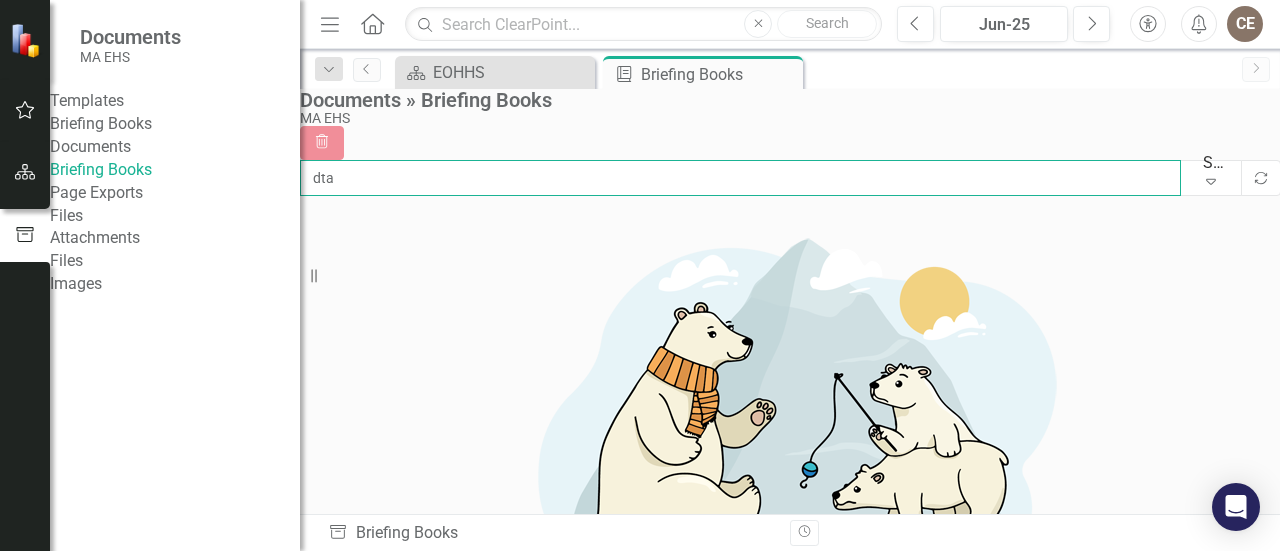 type on "dta" 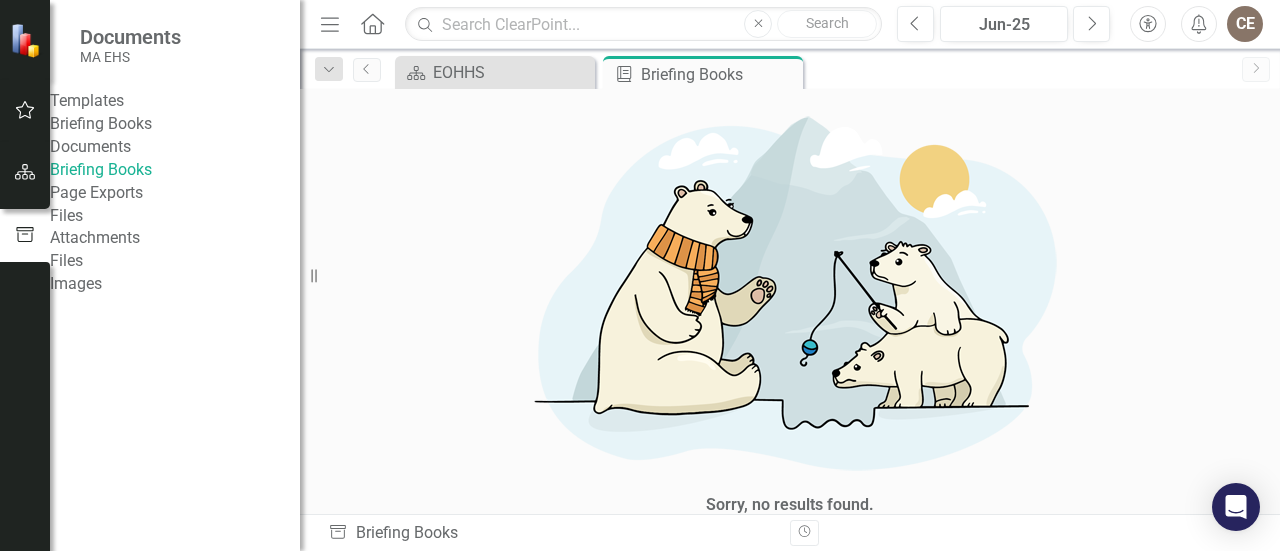 scroll, scrollTop: 0, scrollLeft: 0, axis: both 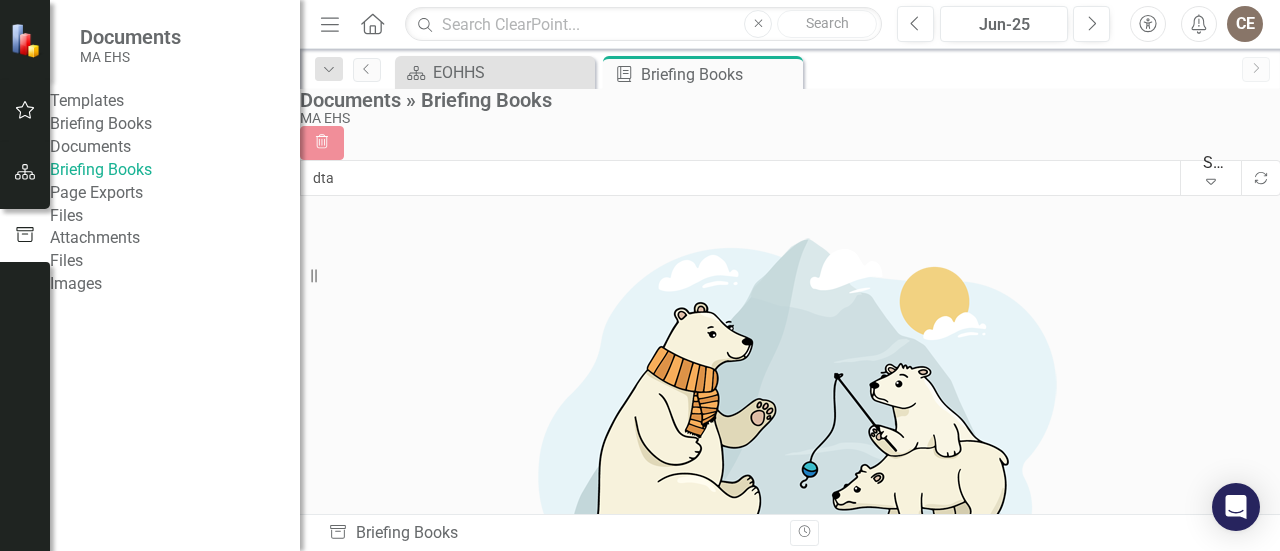 click on "Briefing Books" at bounding box center (175, 124) 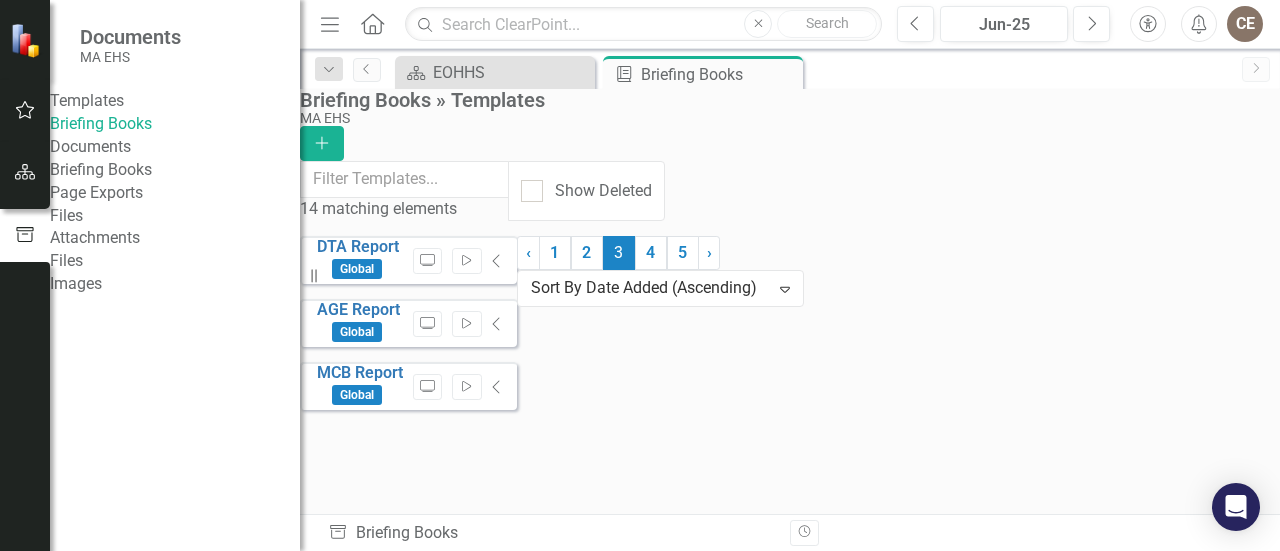 click on "Collapse" 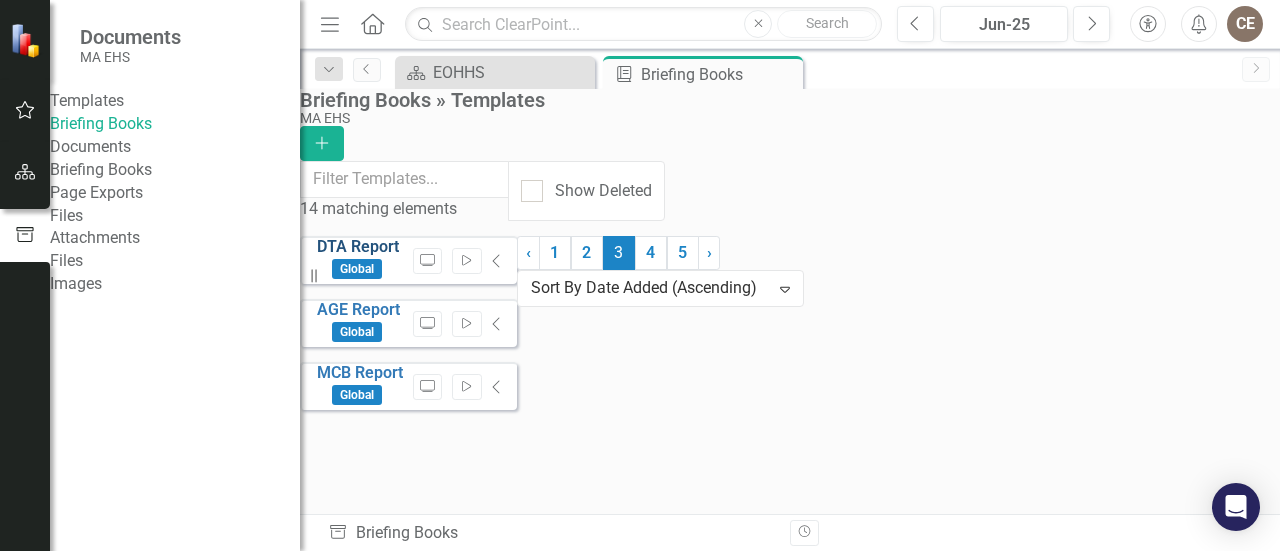 click on "DTA Report" at bounding box center [358, 246] 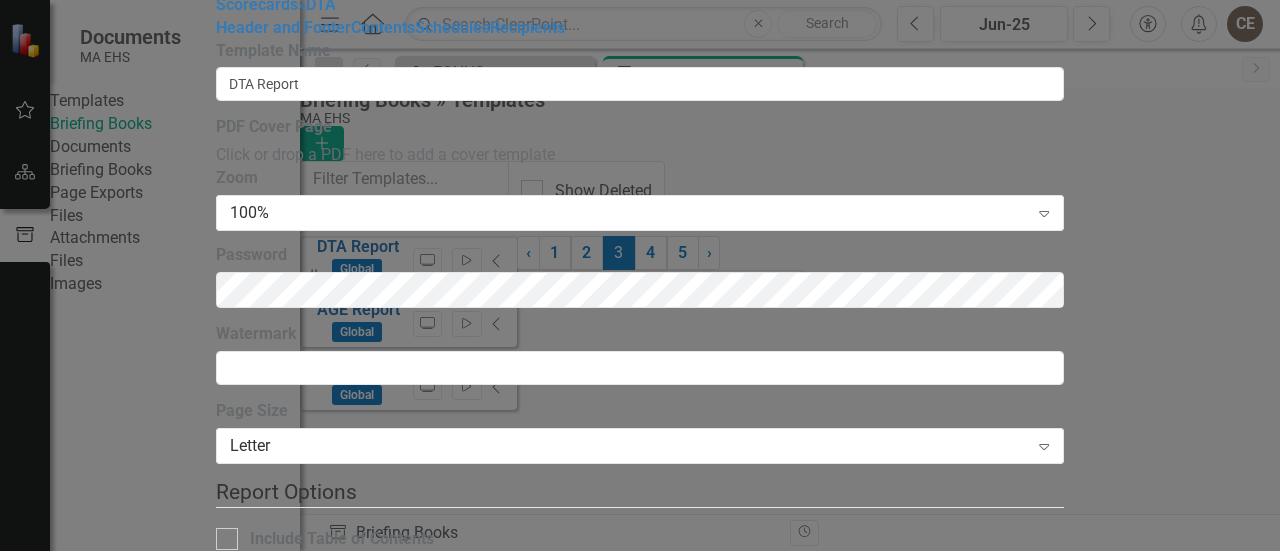 click 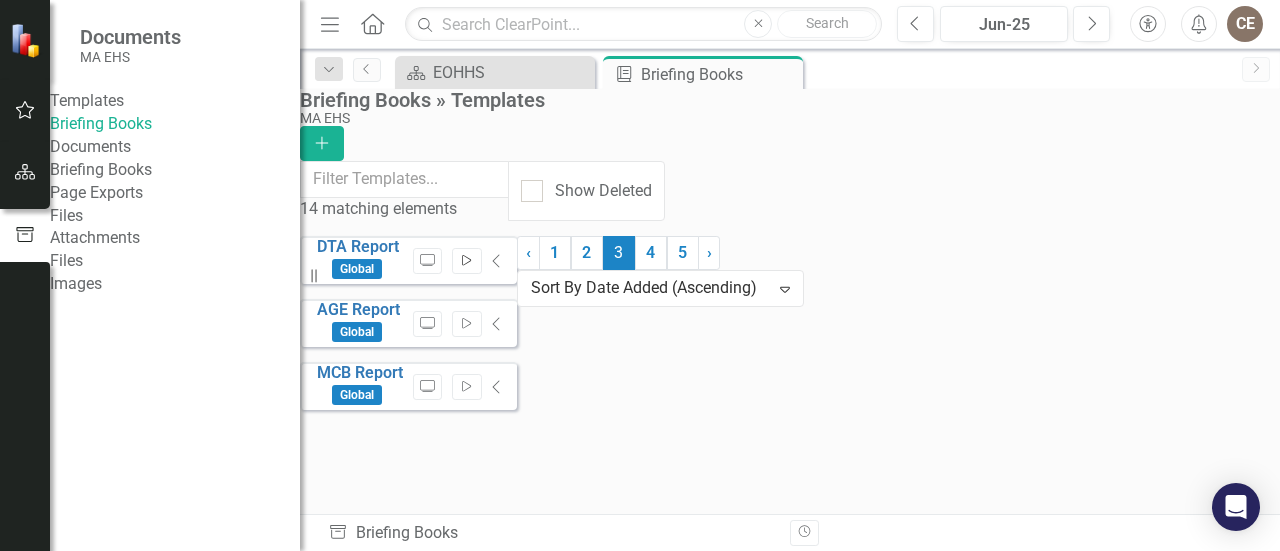 click on "Start" 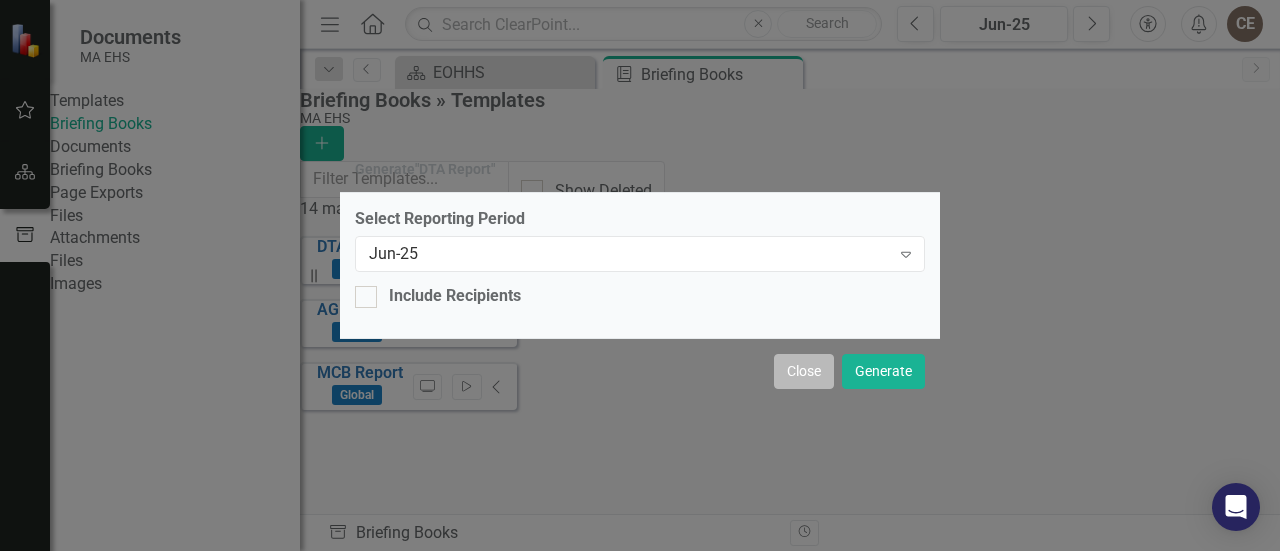 click on "Close" at bounding box center (804, 371) 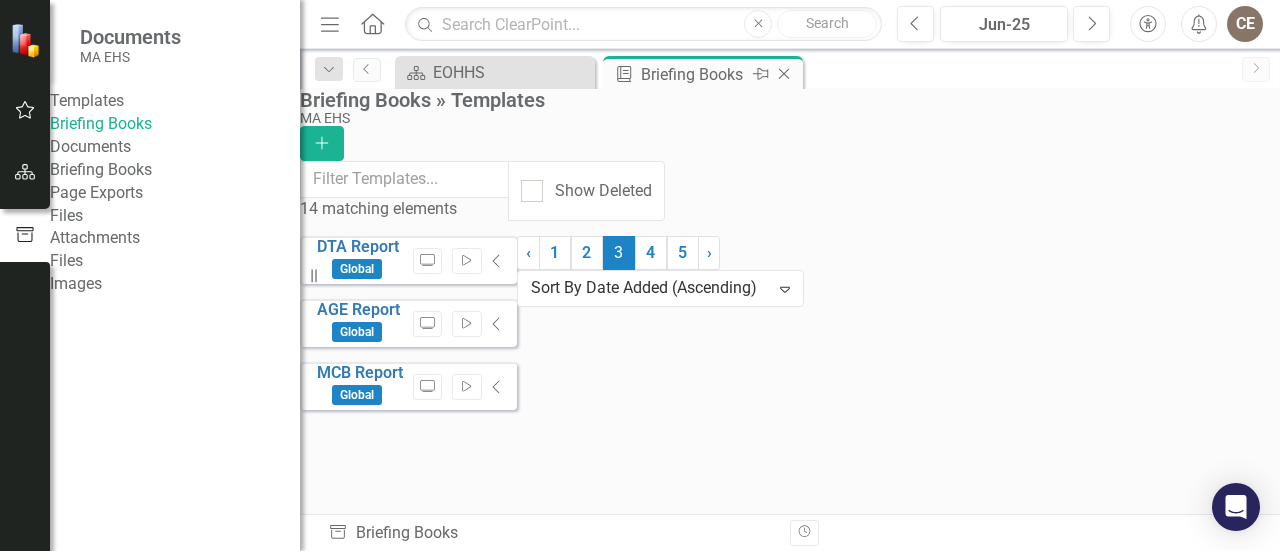 click on "Close" 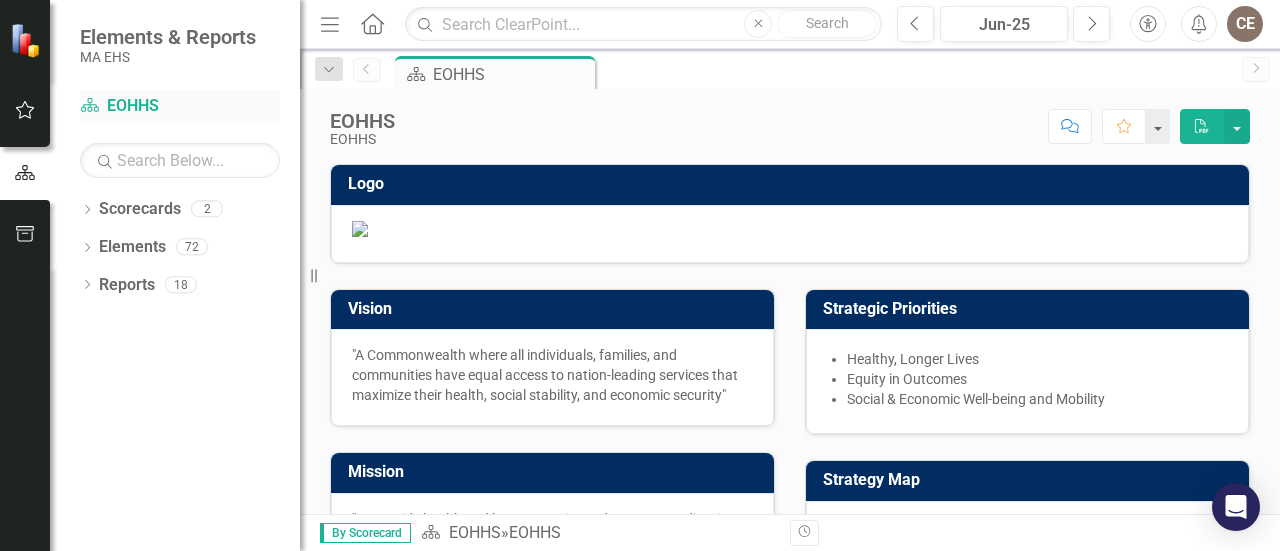 click on "Scorecard EOHHS" at bounding box center (180, 106) 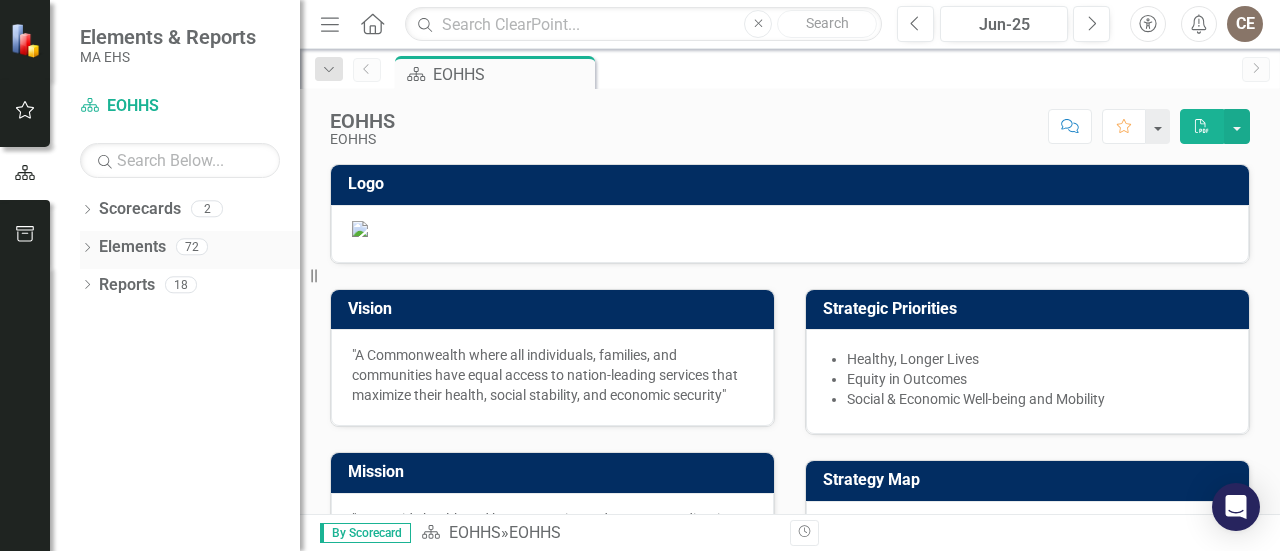 click on "Dropdown" 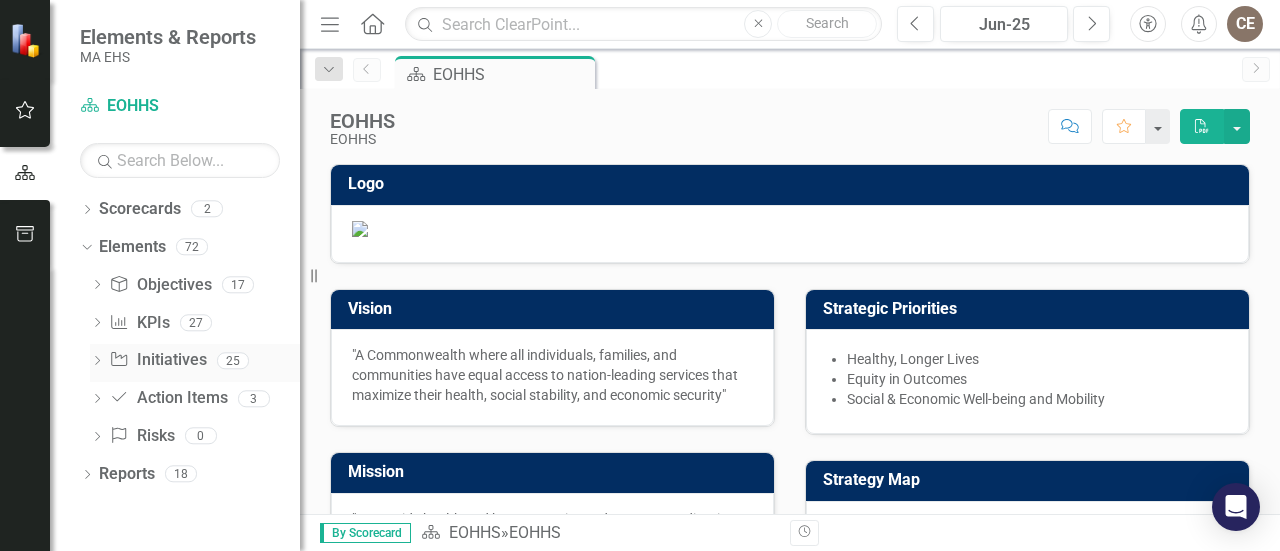 click on "Dropdown" 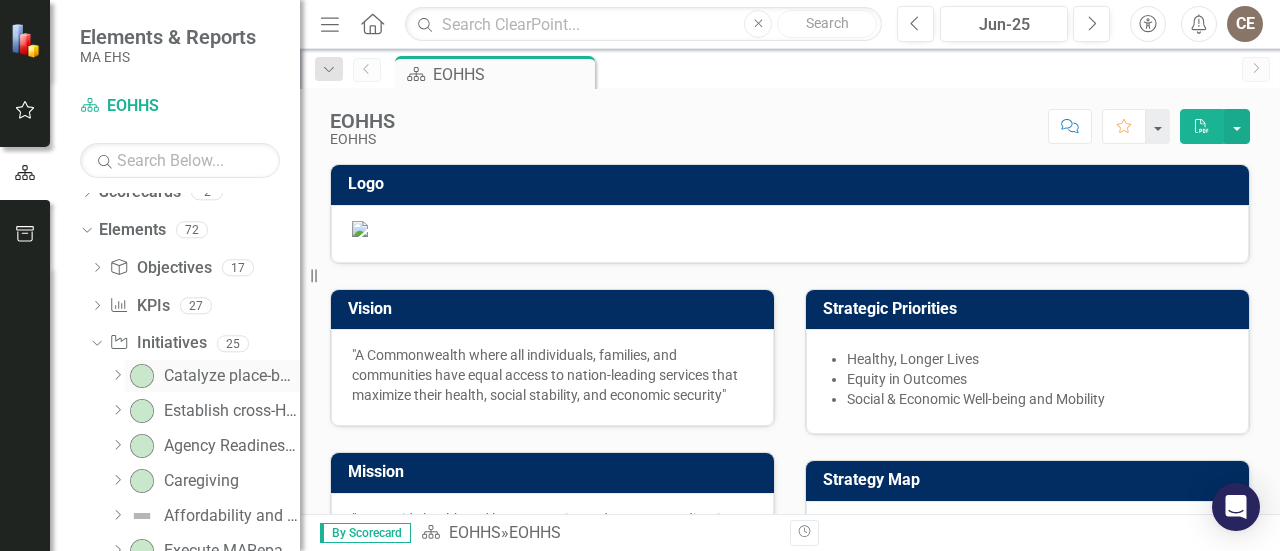scroll, scrollTop: 0, scrollLeft: 0, axis: both 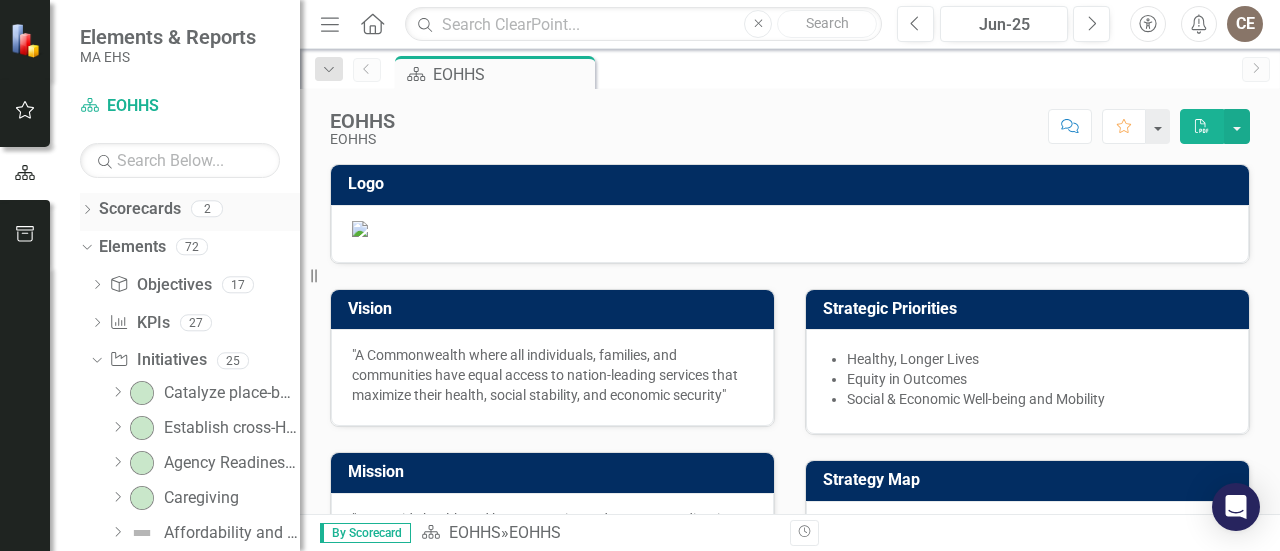 click on "Dropdown" 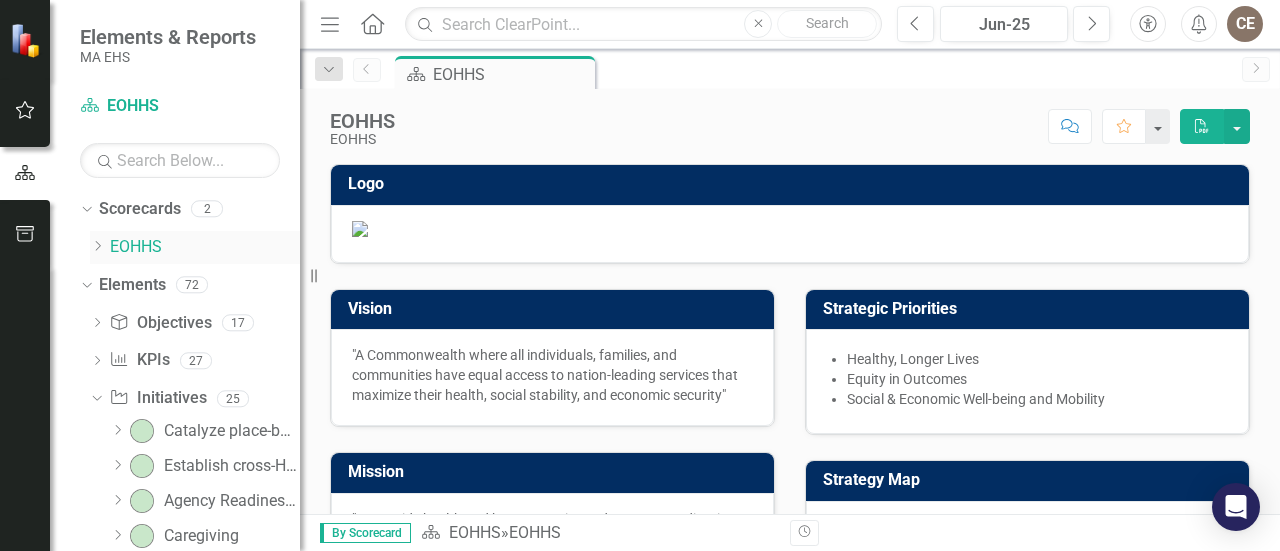 click on "Dropdown" 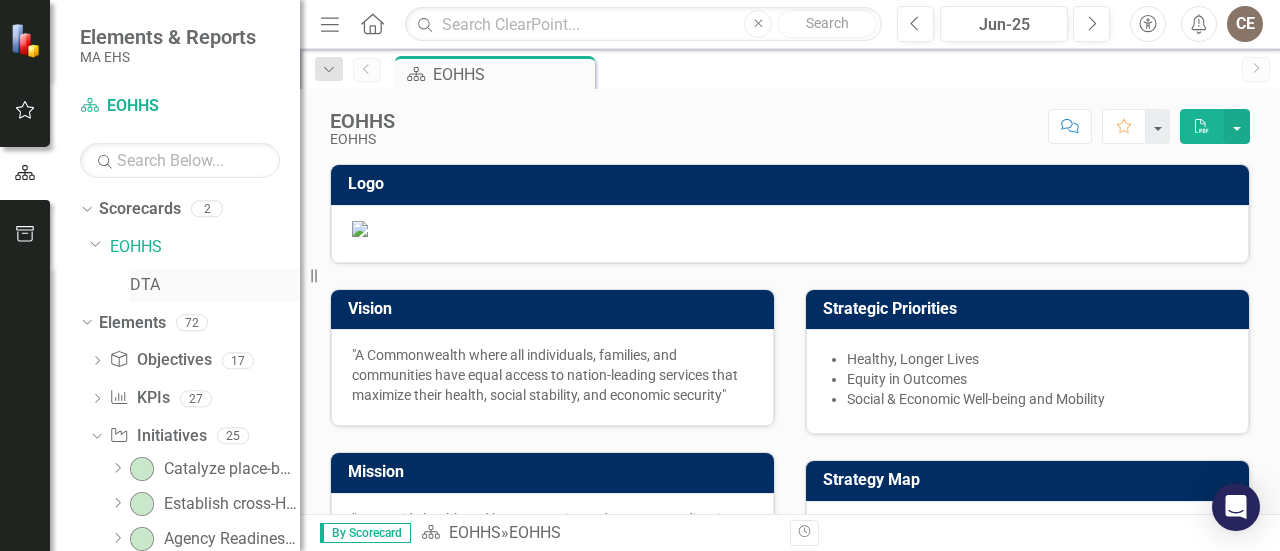 click on "DTA" at bounding box center (215, 285) 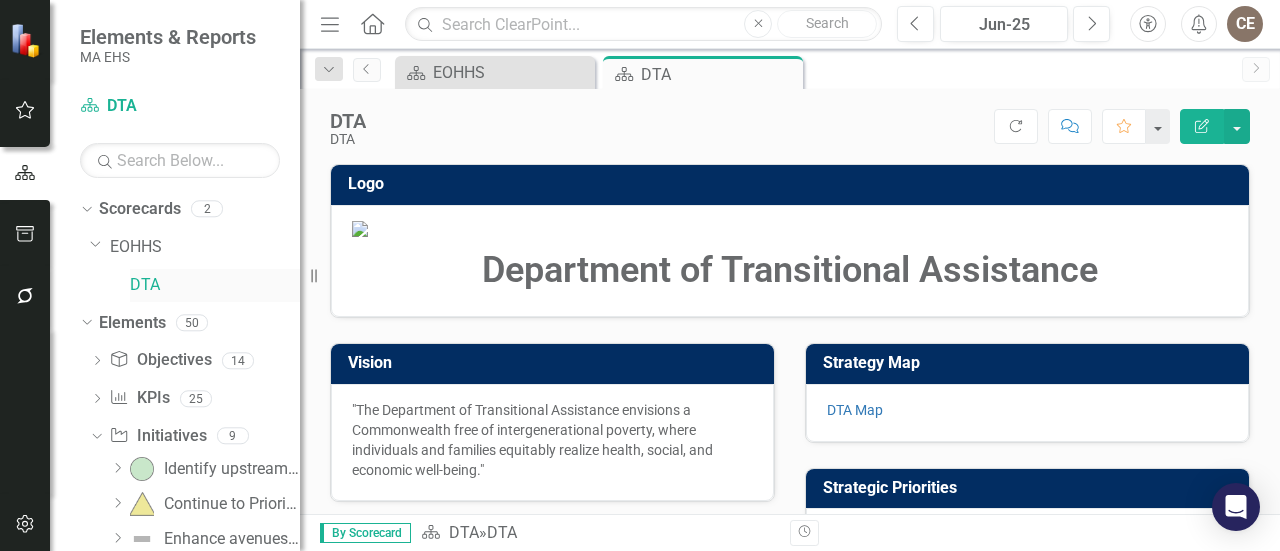 scroll, scrollTop: 100, scrollLeft: 0, axis: vertical 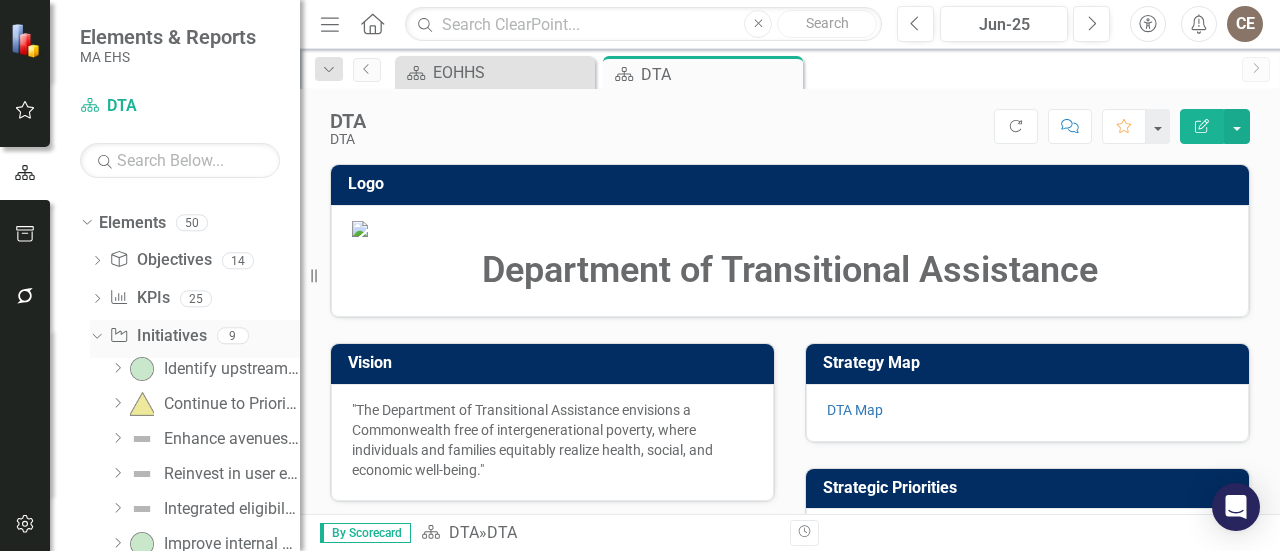 click on "Initiative Initiatives" at bounding box center (157, 336) 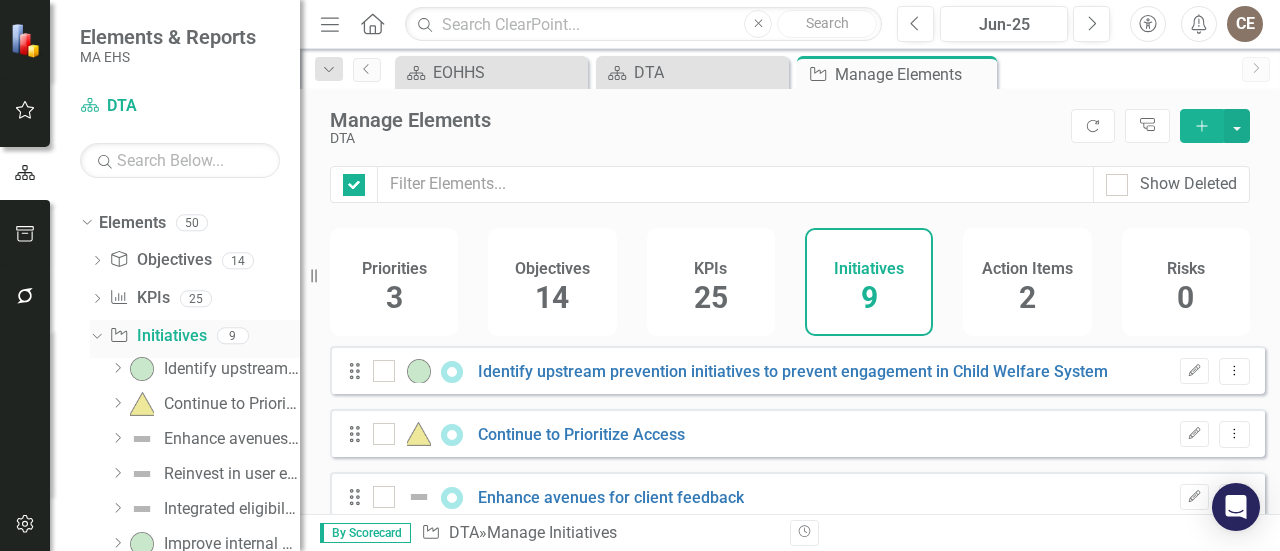 checkbox on "false" 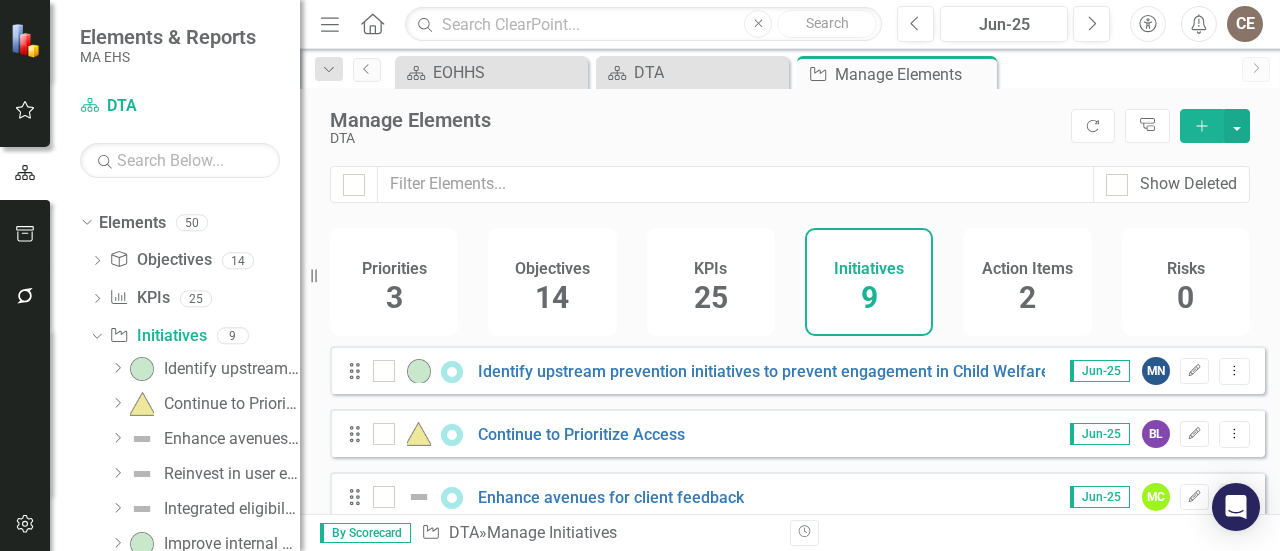 click on "Action Items 2" at bounding box center (1027, 282) 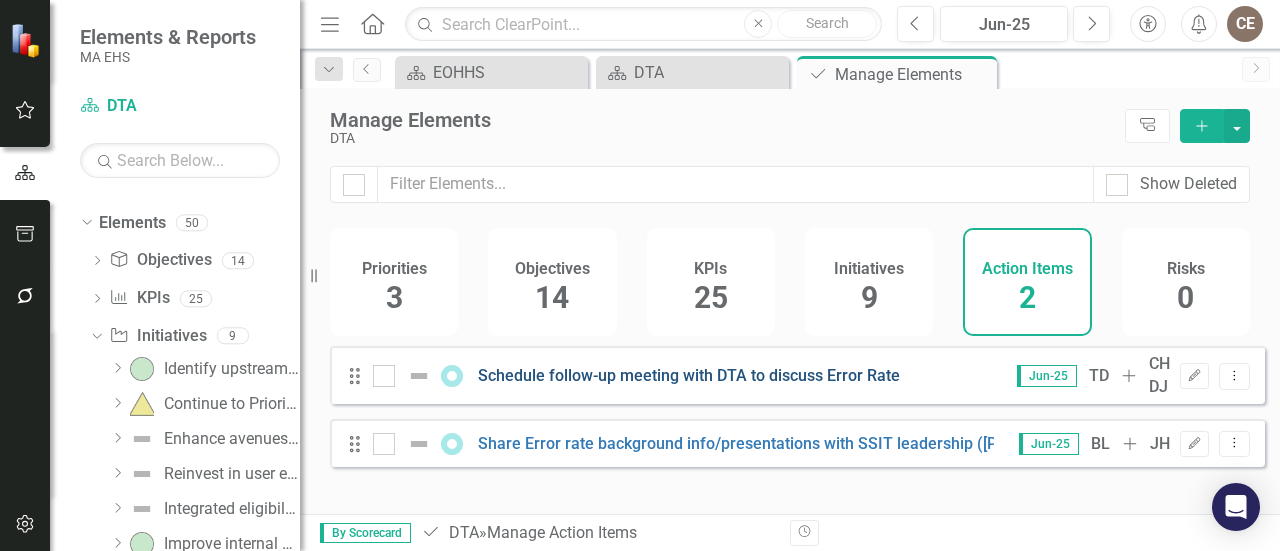 click on "Schedule follow-up meeting with DTA to discuss Error Rate" at bounding box center (689, 375) 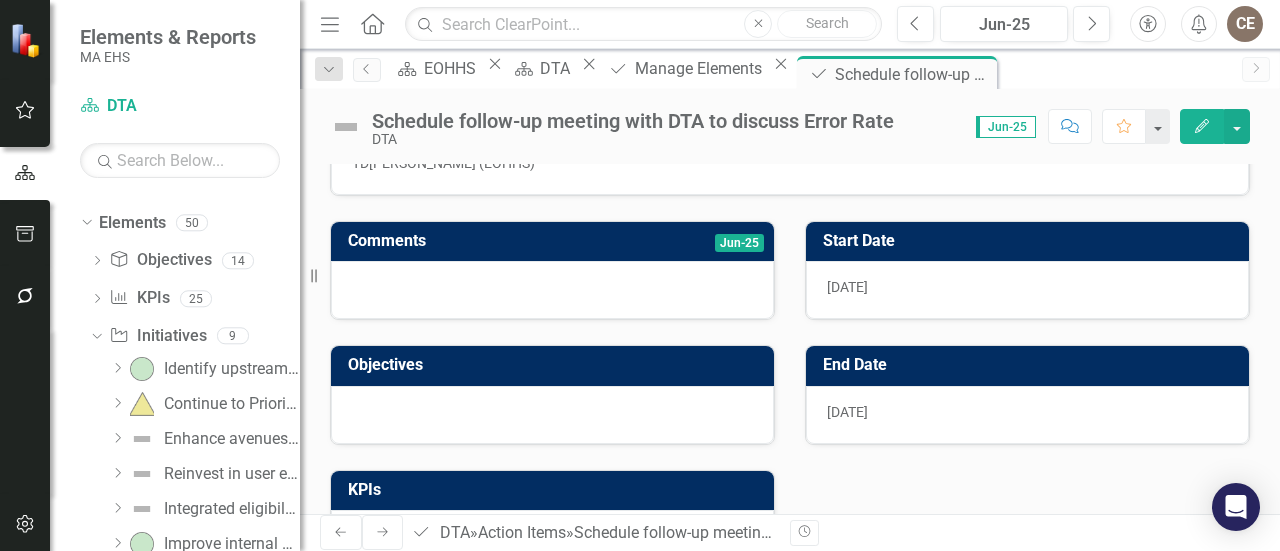 scroll, scrollTop: 0, scrollLeft: 0, axis: both 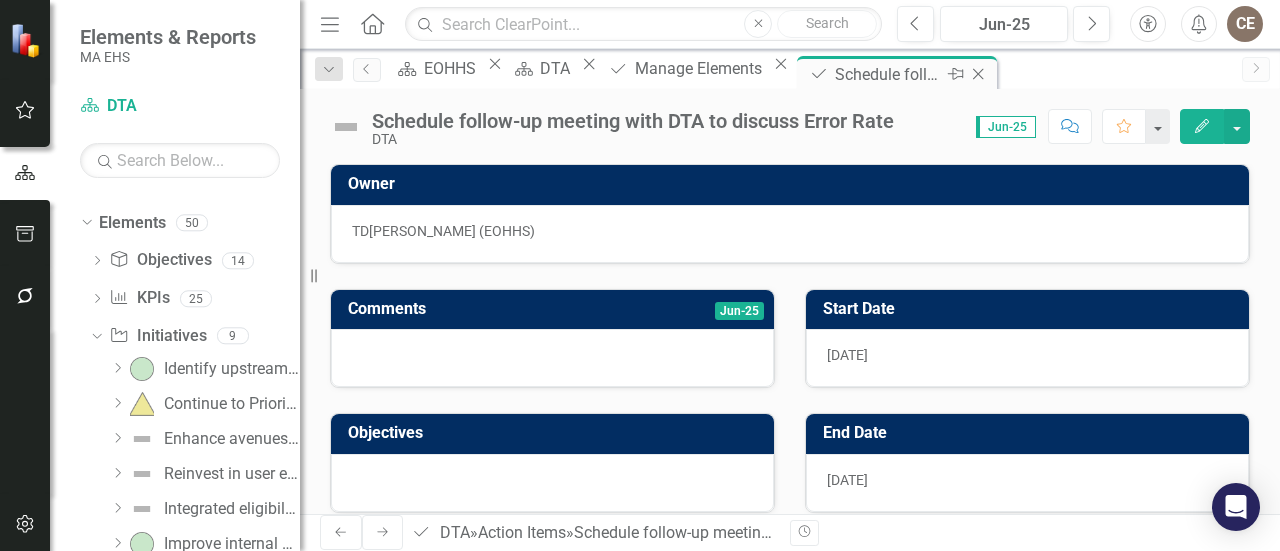 click on "Close" 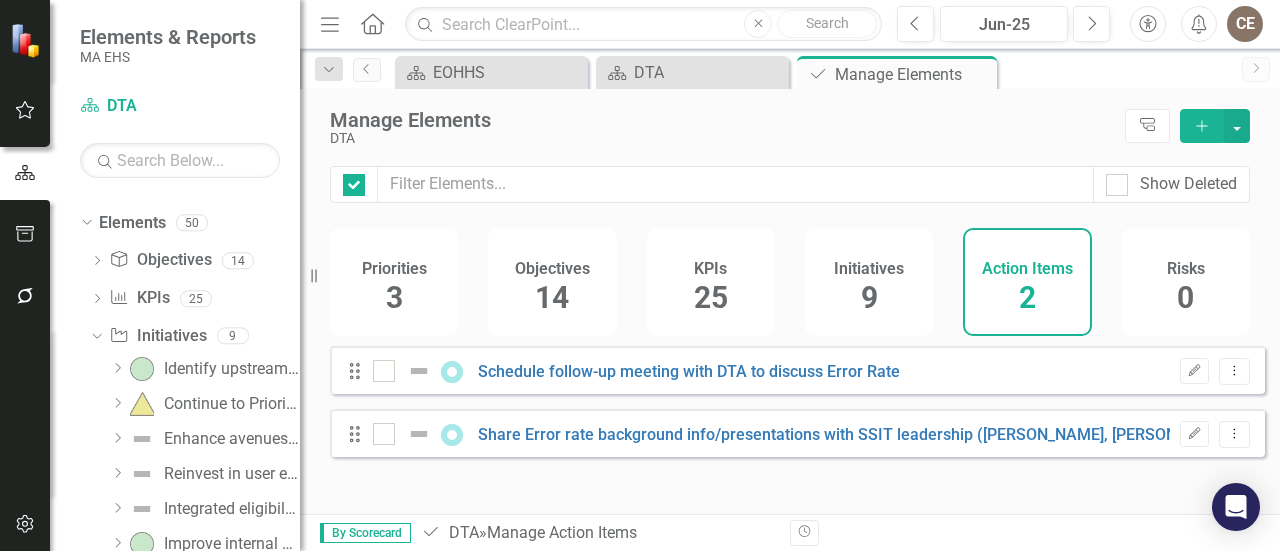 checkbox on "false" 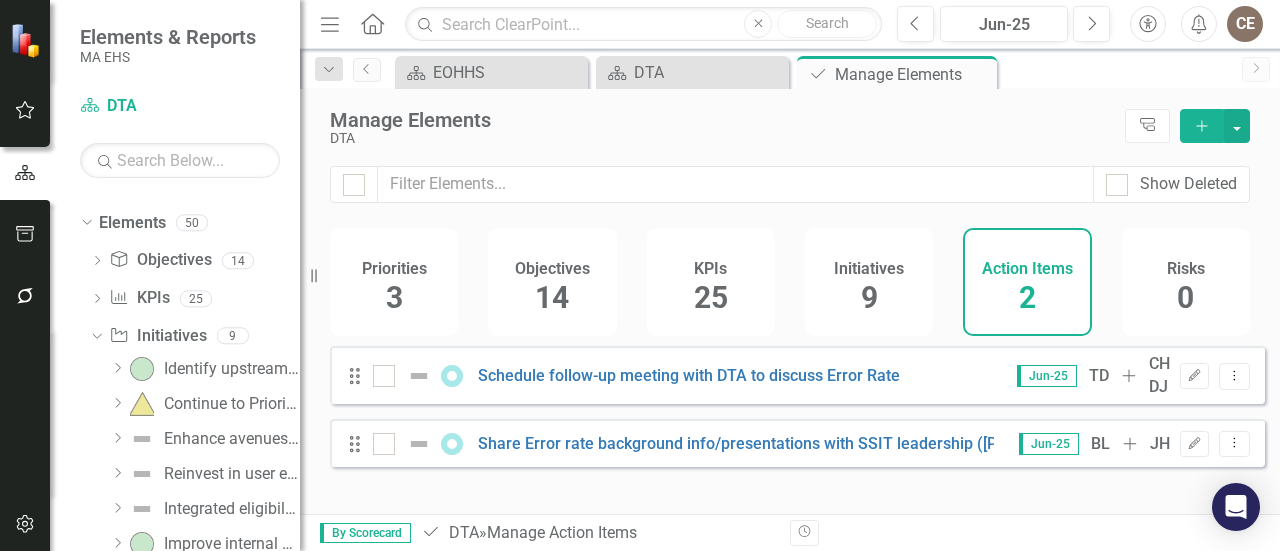 click on "Initiatives 9" at bounding box center [869, 282] 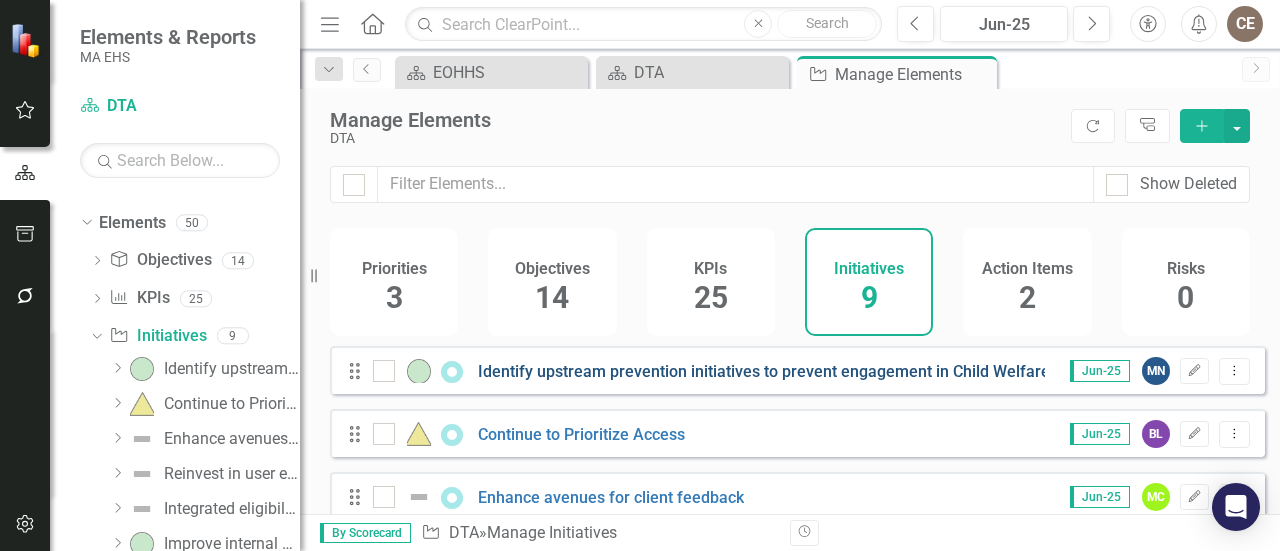 click on "Identify upstream prevention initiatives to prevent engagement in Child Welfare System" at bounding box center [793, 371] 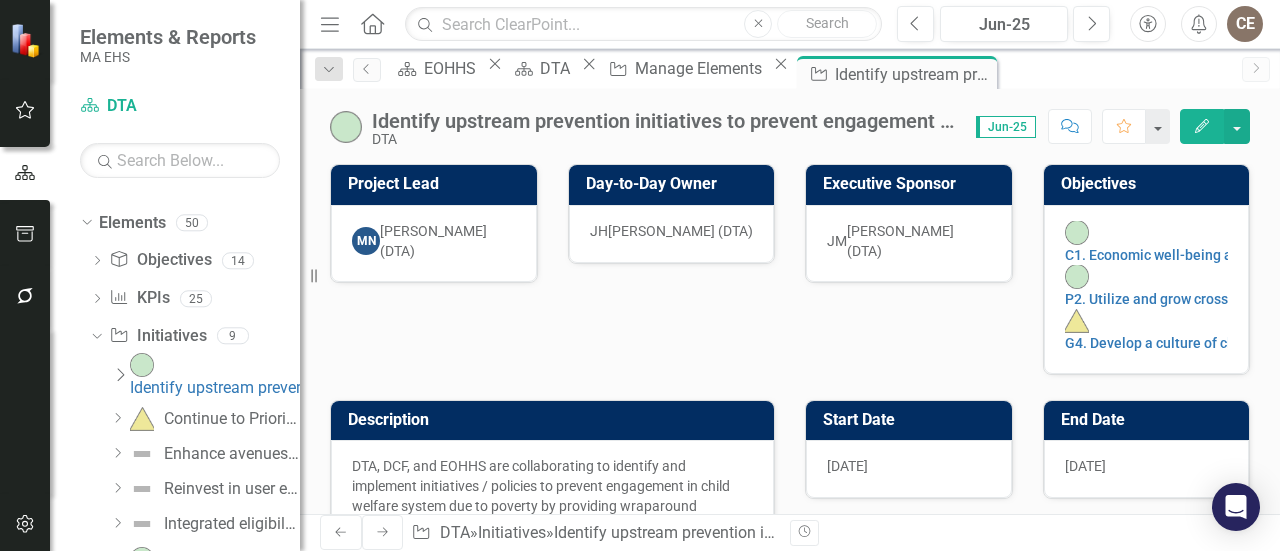 scroll, scrollTop: 0, scrollLeft: 0, axis: both 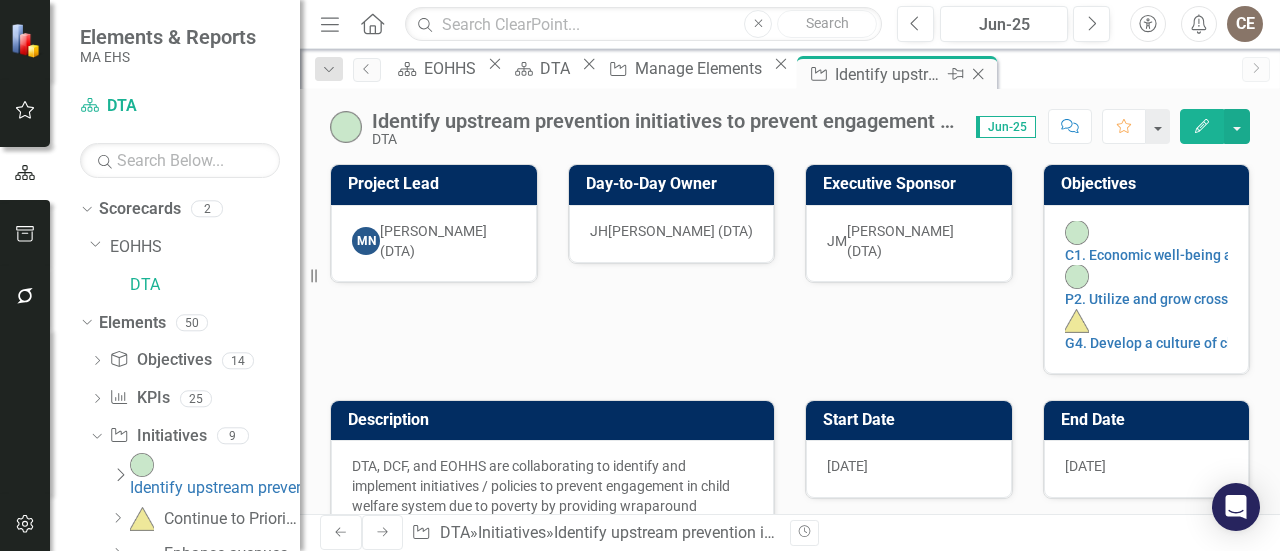 click on "Close" 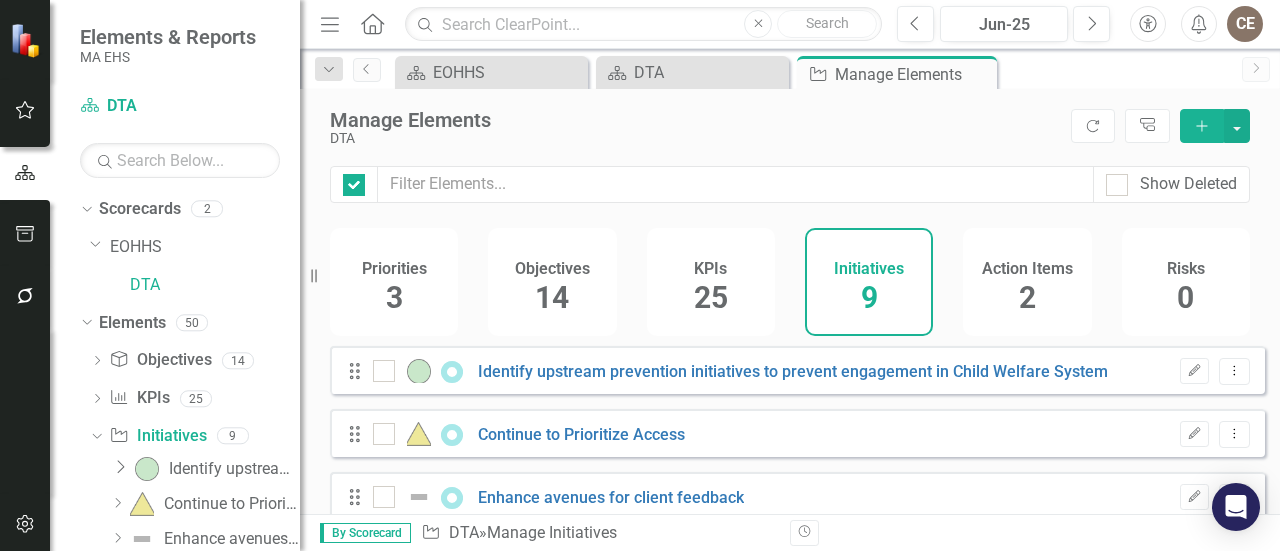 checkbox on "false" 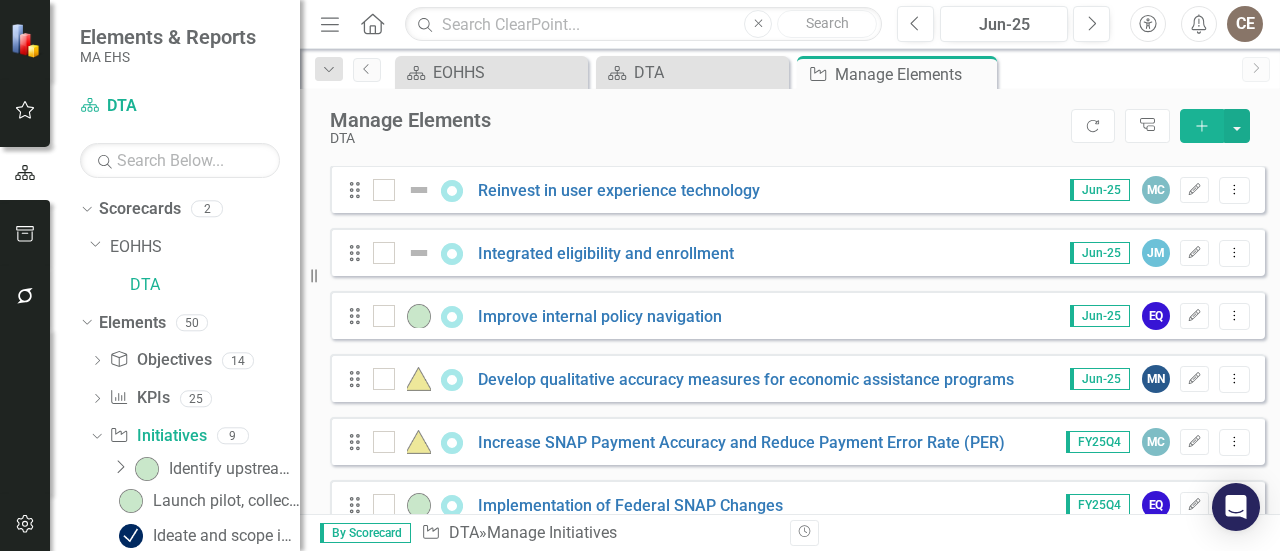 scroll, scrollTop: 400, scrollLeft: 0, axis: vertical 